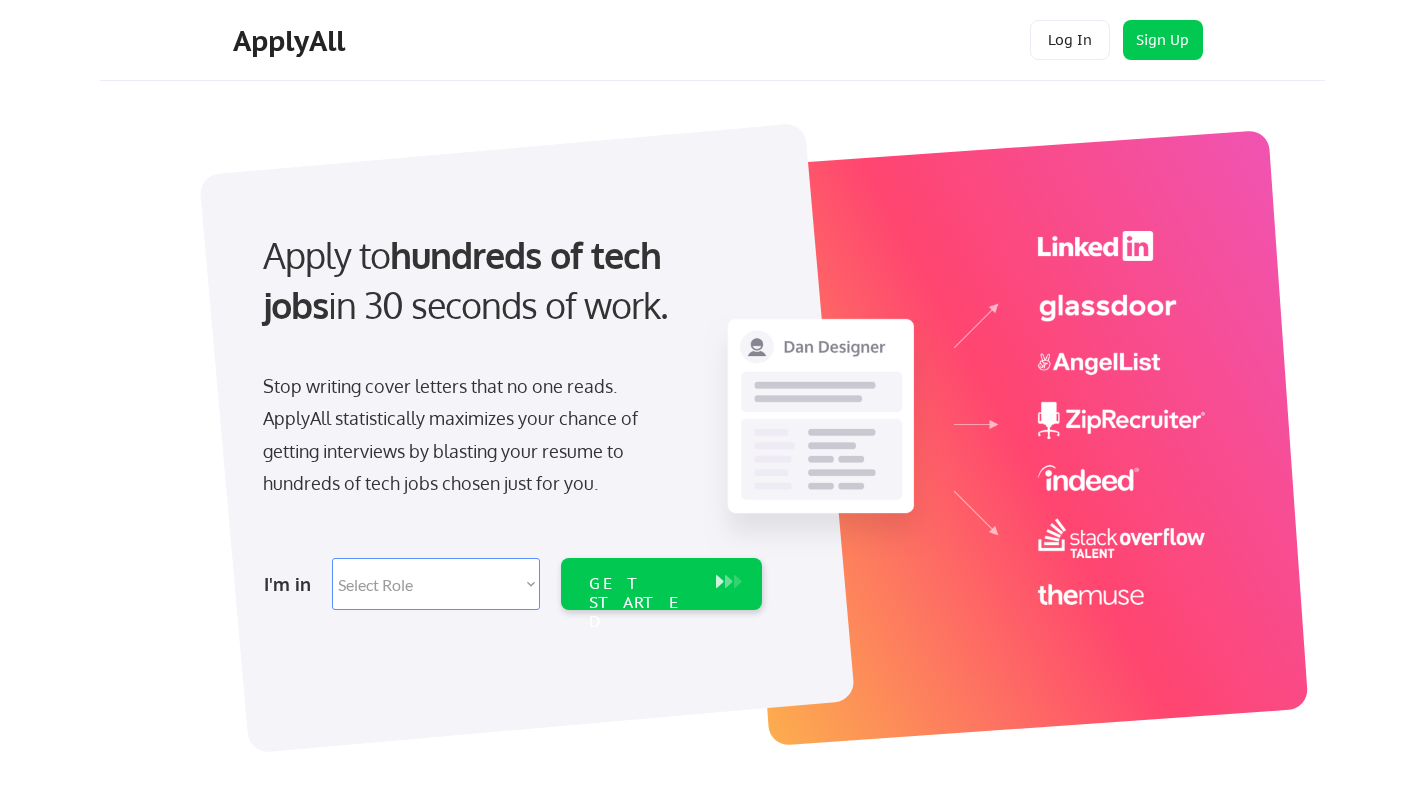 scroll, scrollTop: 100, scrollLeft: 0, axis: vertical 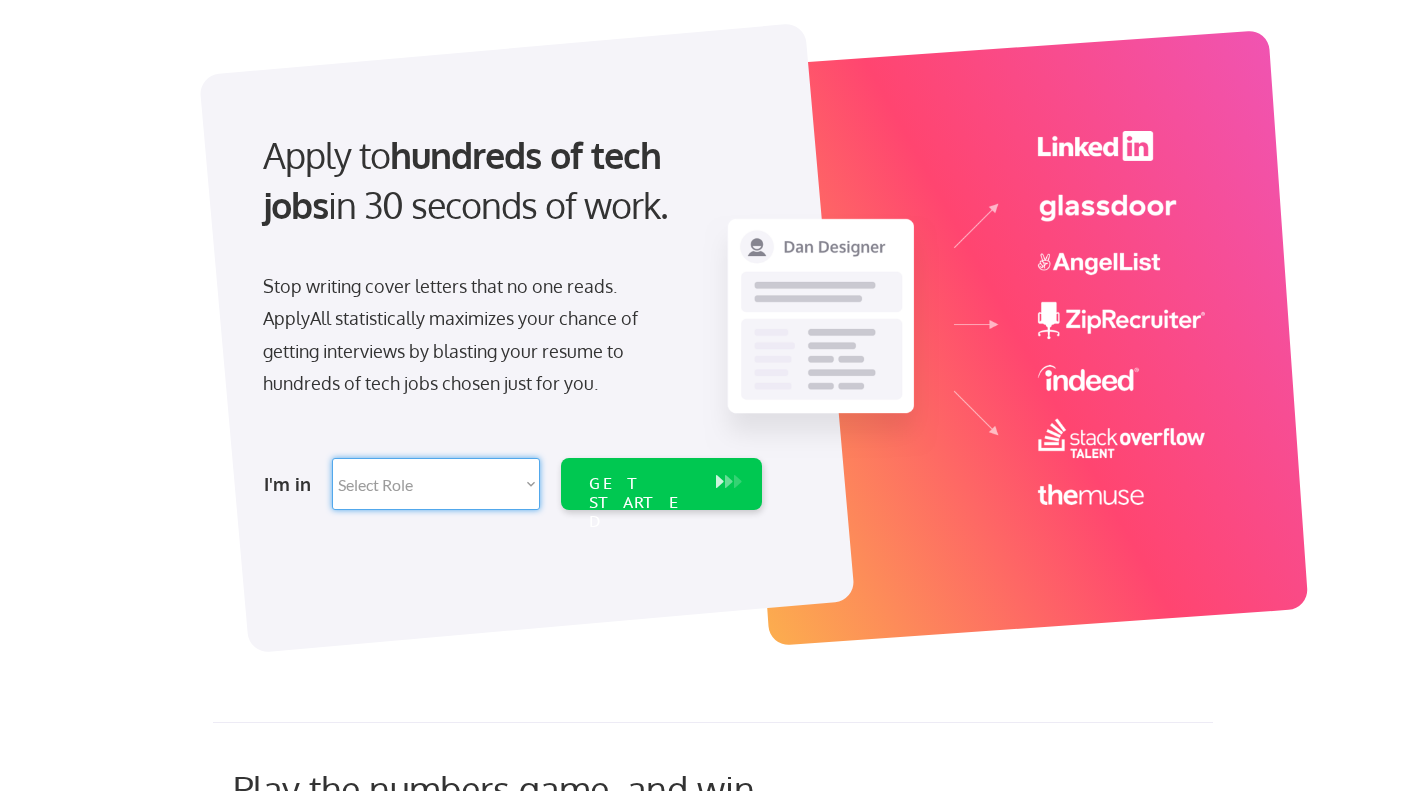 click on "Select Role Software Engineering Product Management Customer Success Sales UI/UX/Product Design Technical Project/Program Mgmt Marketing & Growth Data HR/Recruiting IT/Cybersecurity Tech Finance/Ops/Strategy Customer Support" at bounding box center [436, 484] 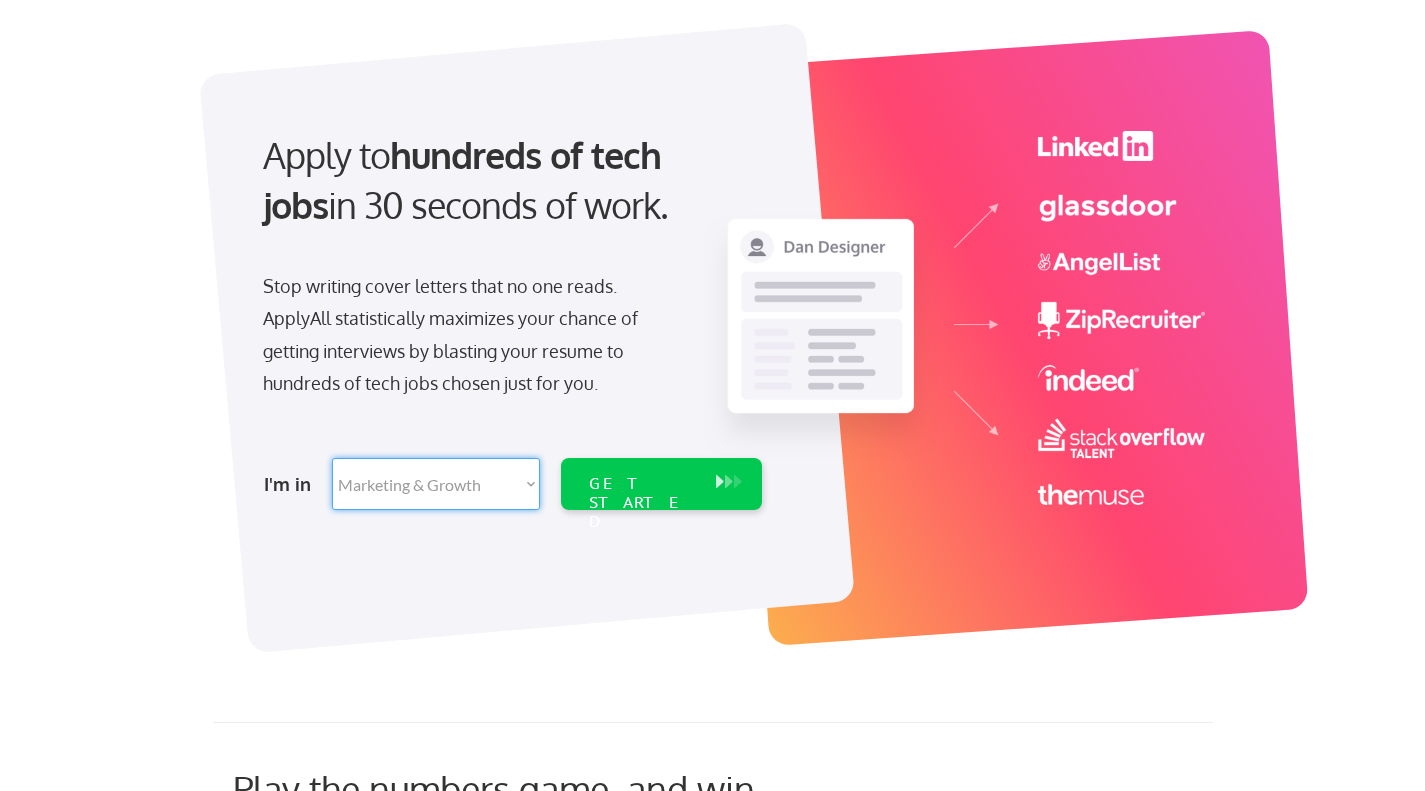 click on "Select Role Software Engineering Product Management Customer Success Sales UI/UX/Product Design Technical Project/Program Mgmt Marketing & Growth Data HR/Recruiting IT/Cybersecurity Tech Finance/Ops/Strategy Customer Support" at bounding box center [436, 484] 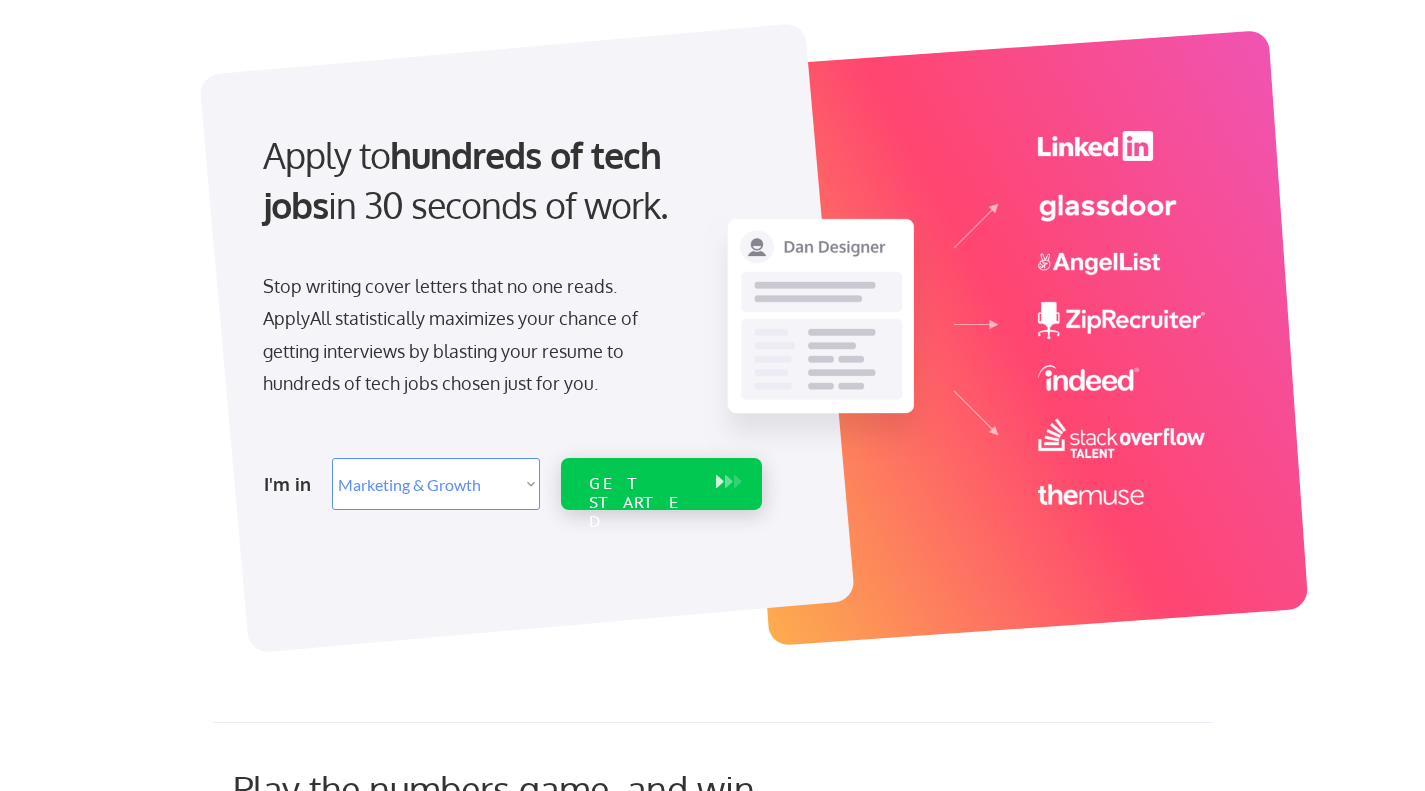 click on "GET STARTED" at bounding box center [642, 503] 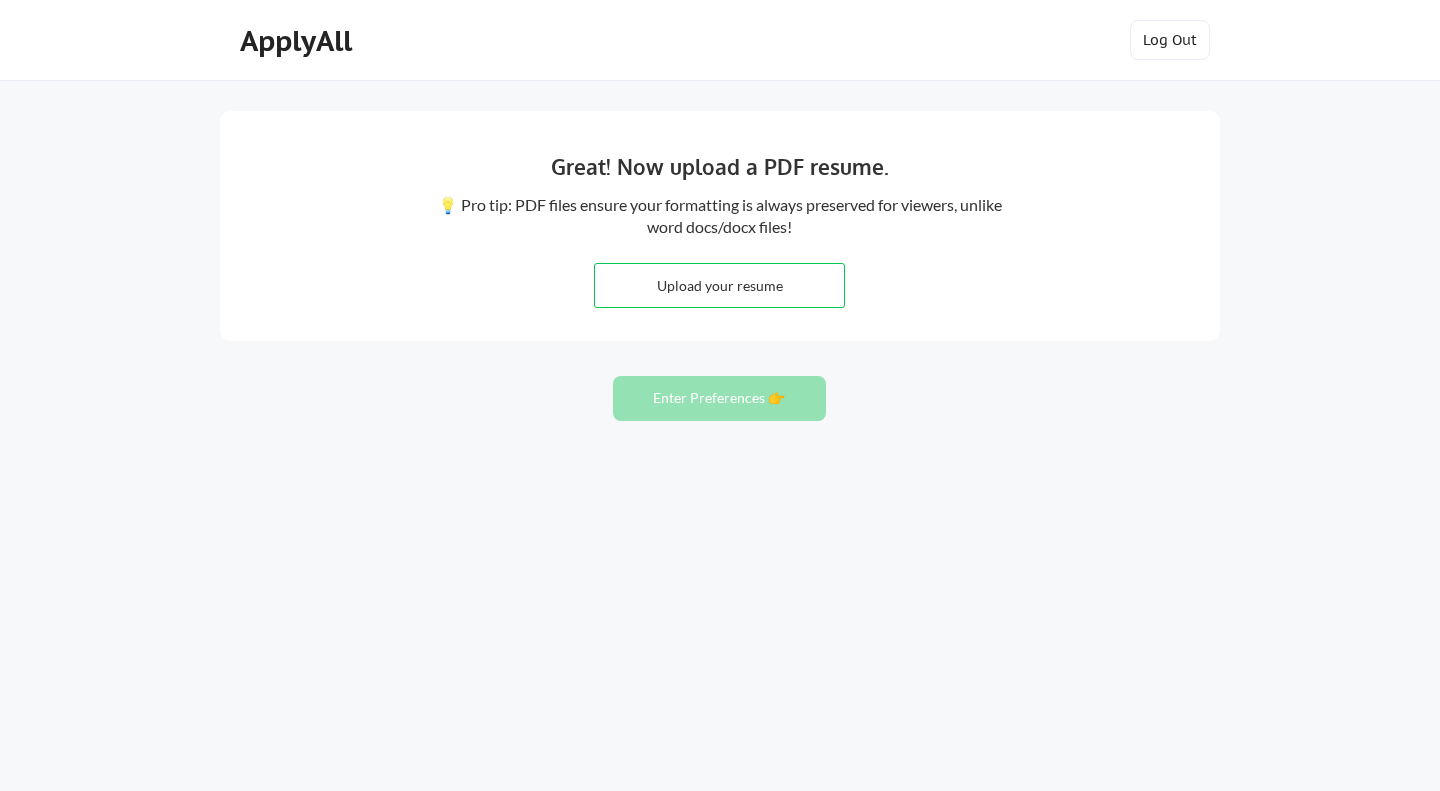 scroll, scrollTop: 0, scrollLeft: 0, axis: both 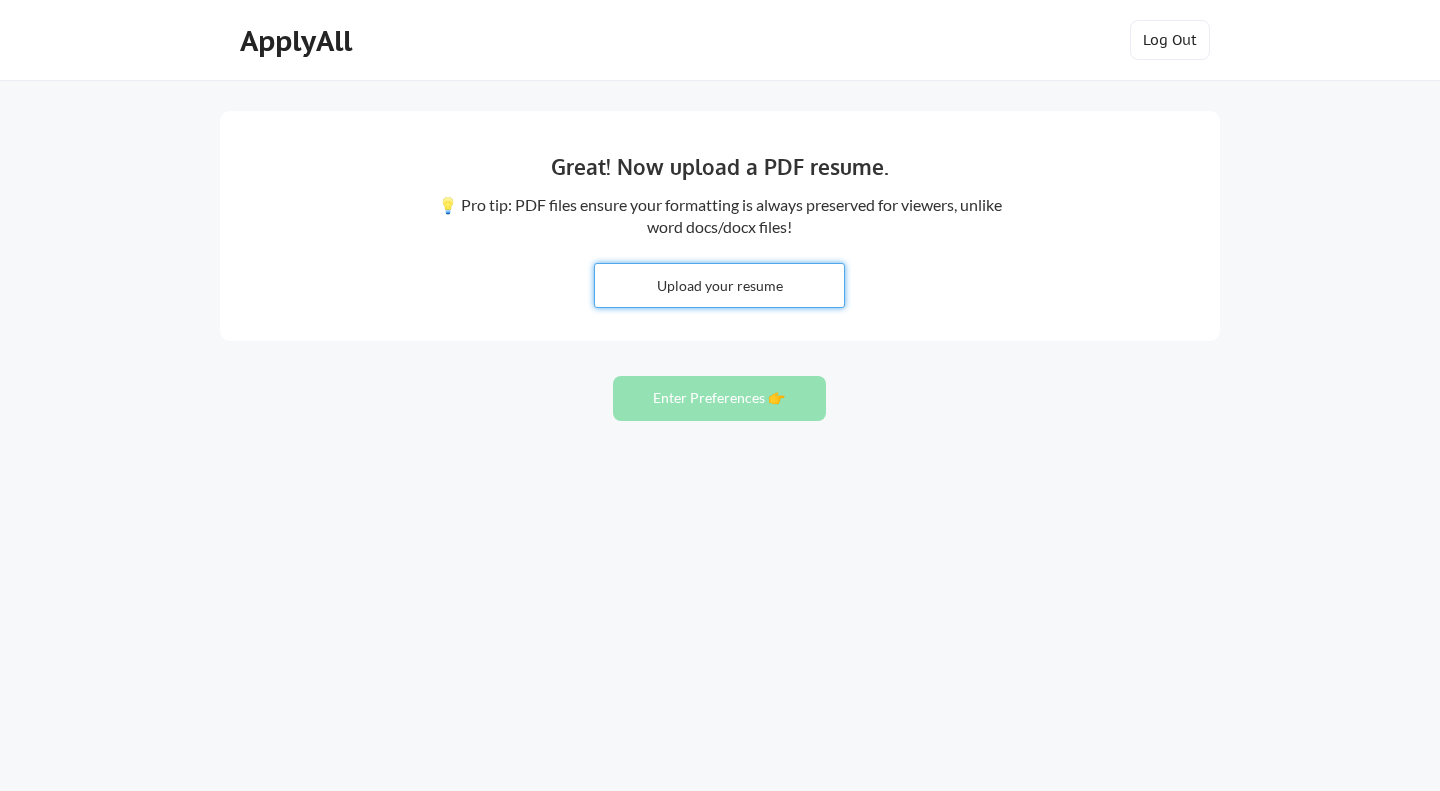 click at bounding box center [719, 285] 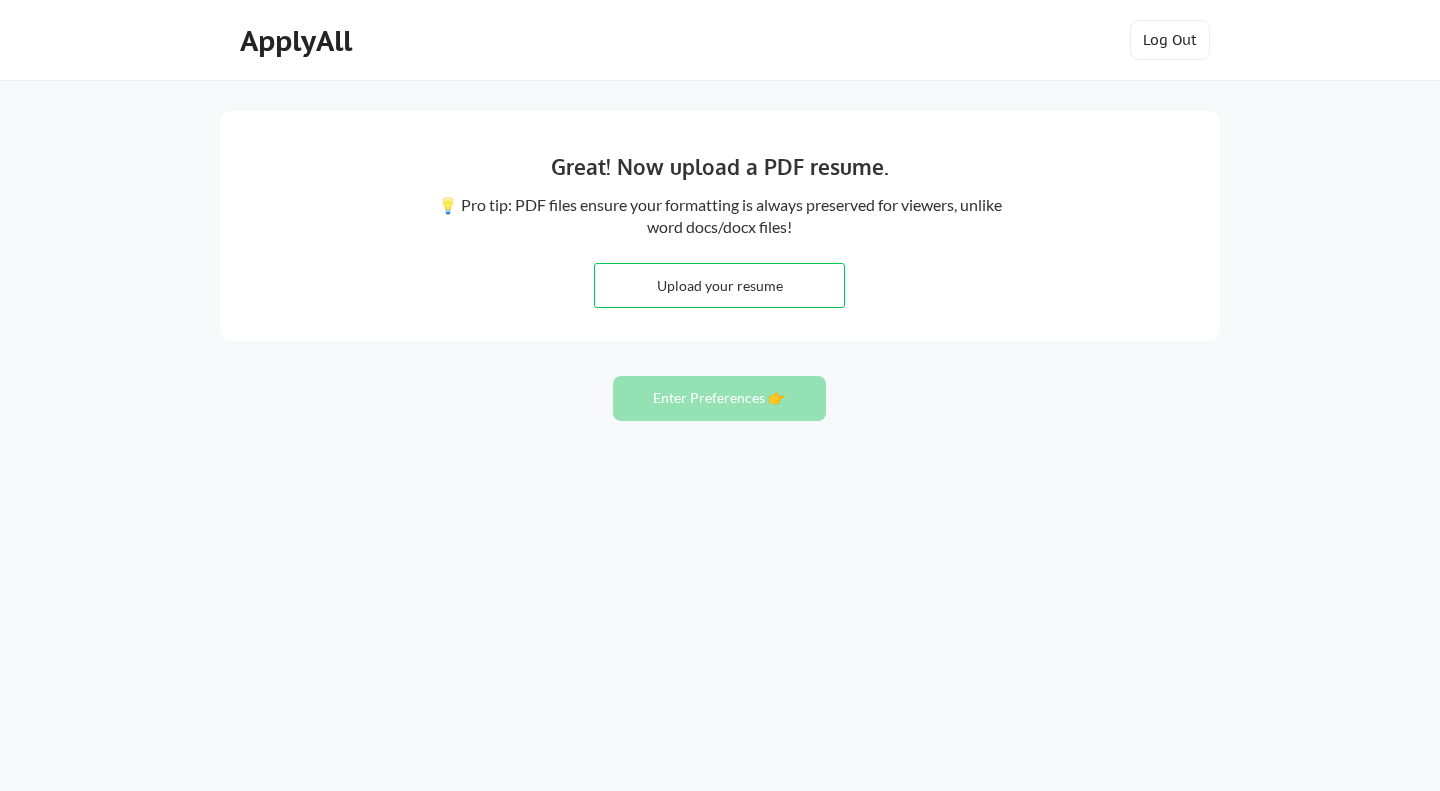 click on "Upload your resume" at bounding box center (719, 285) 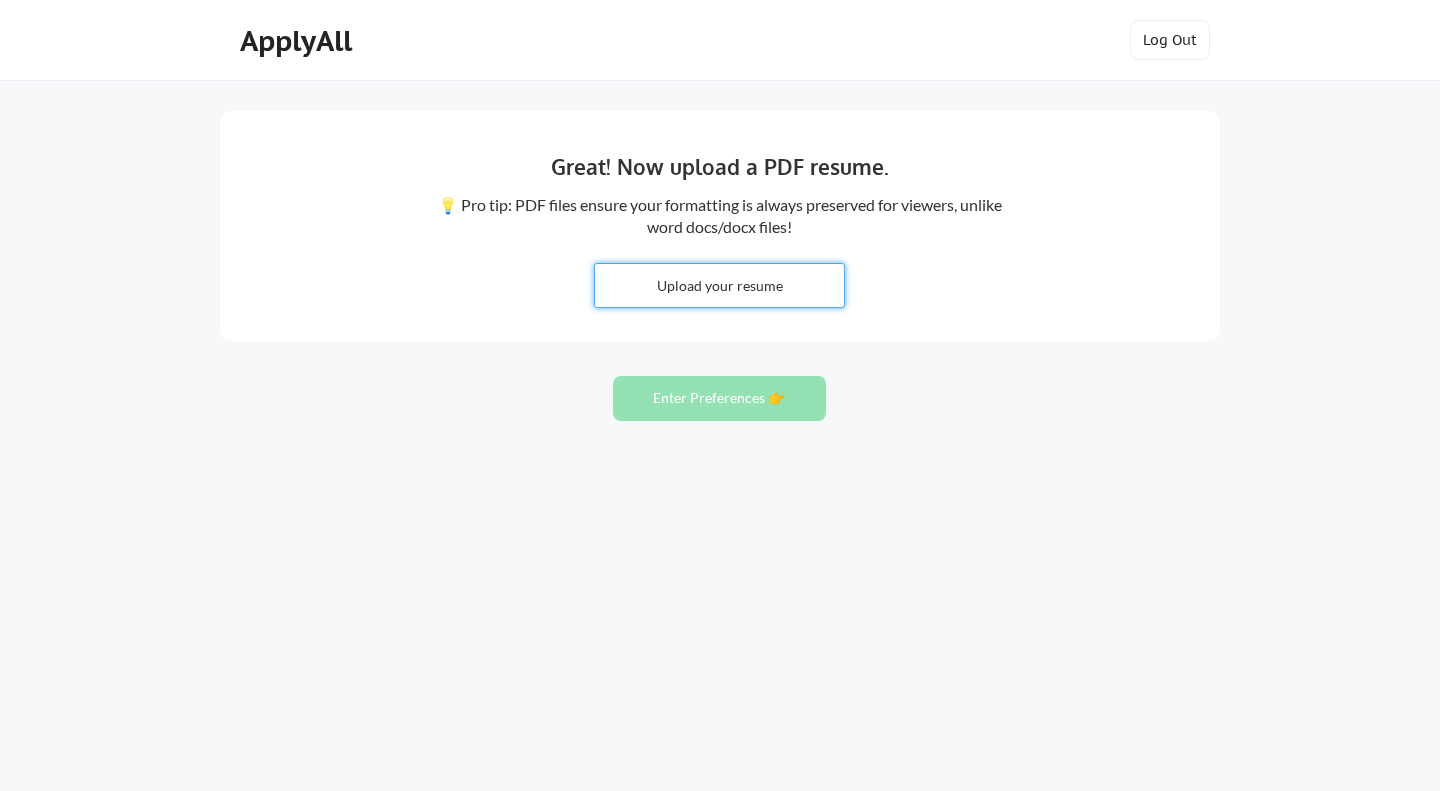 click at bounding box center [719, 285] 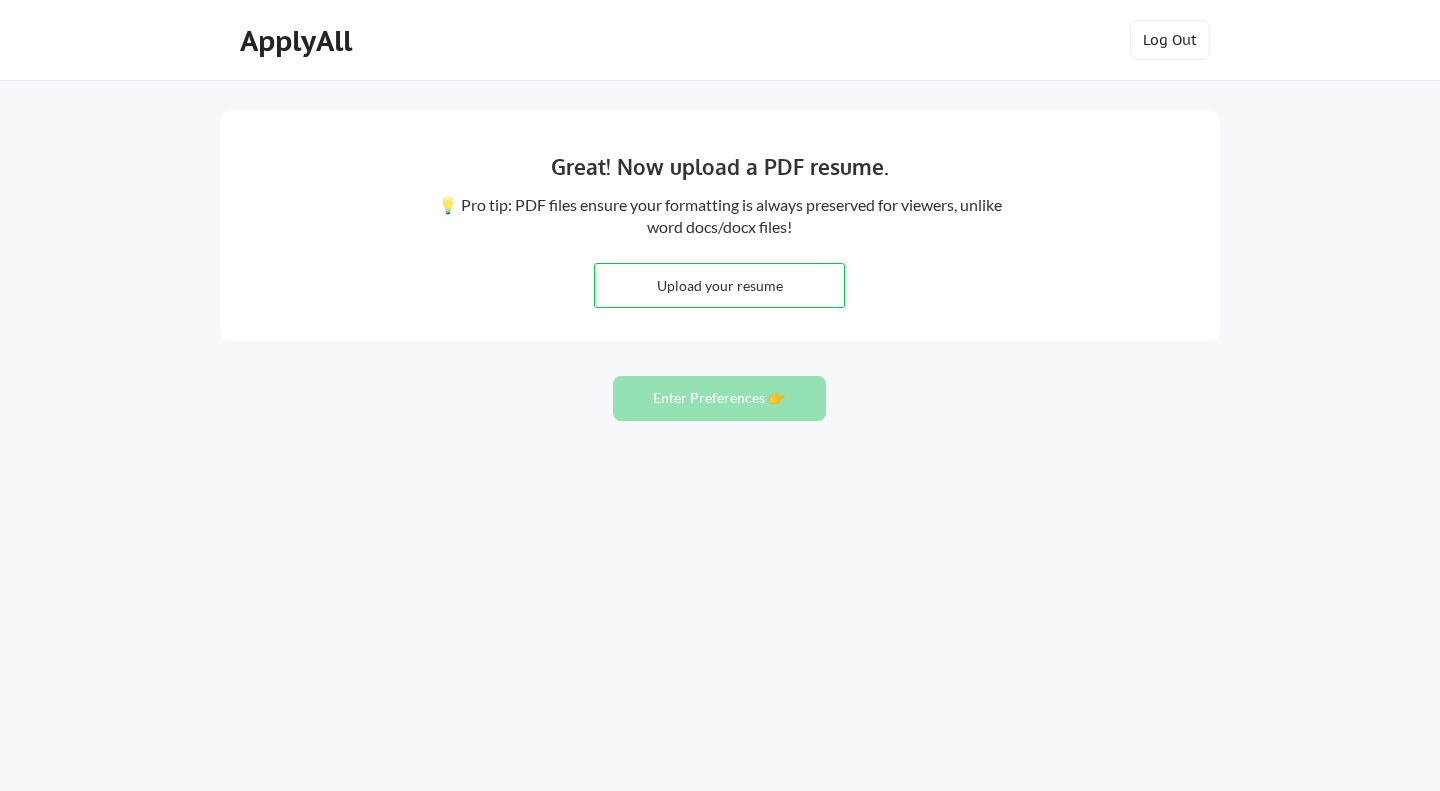 type on "C:\fakepath\[FIRST]_[LAST]_Resume_2025.pdf" 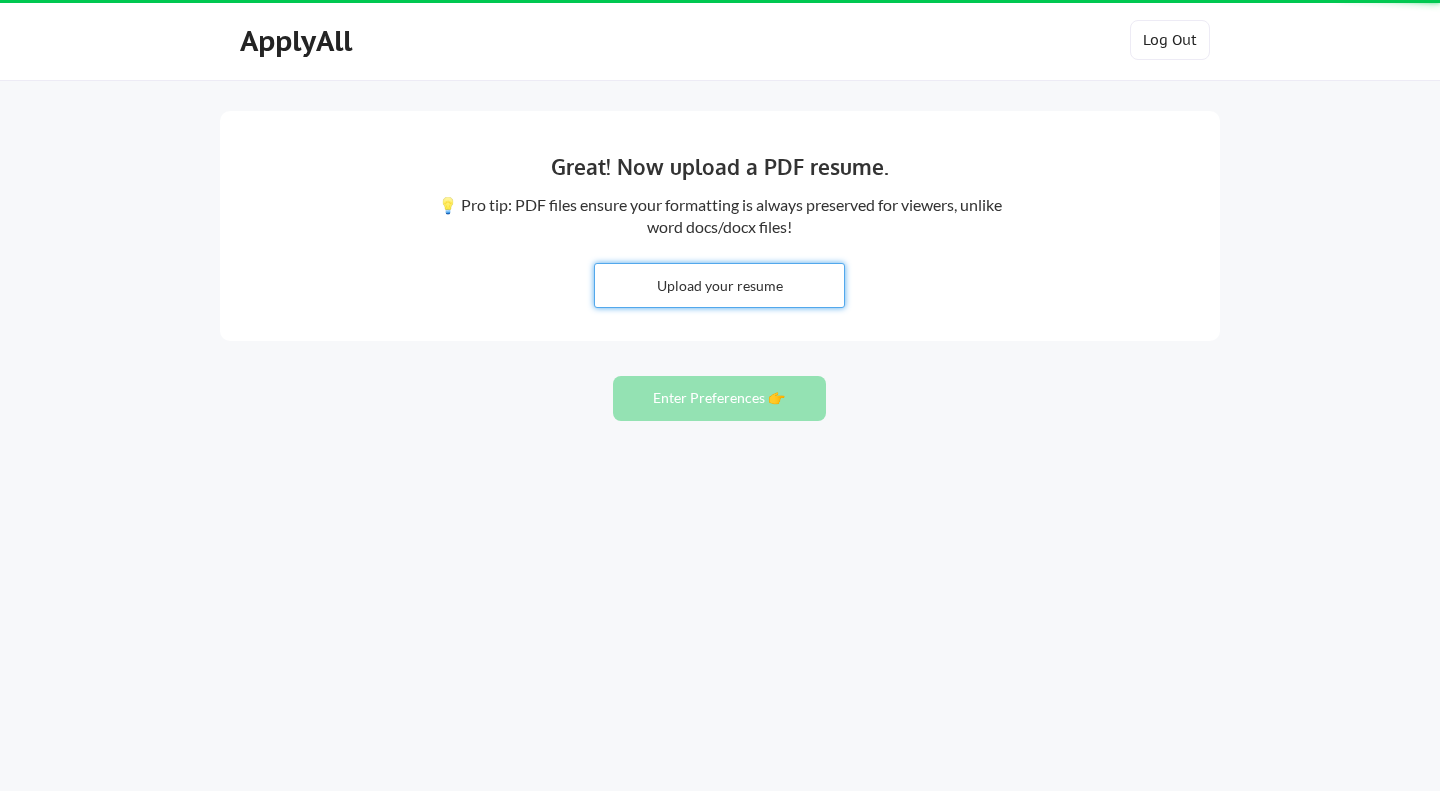type 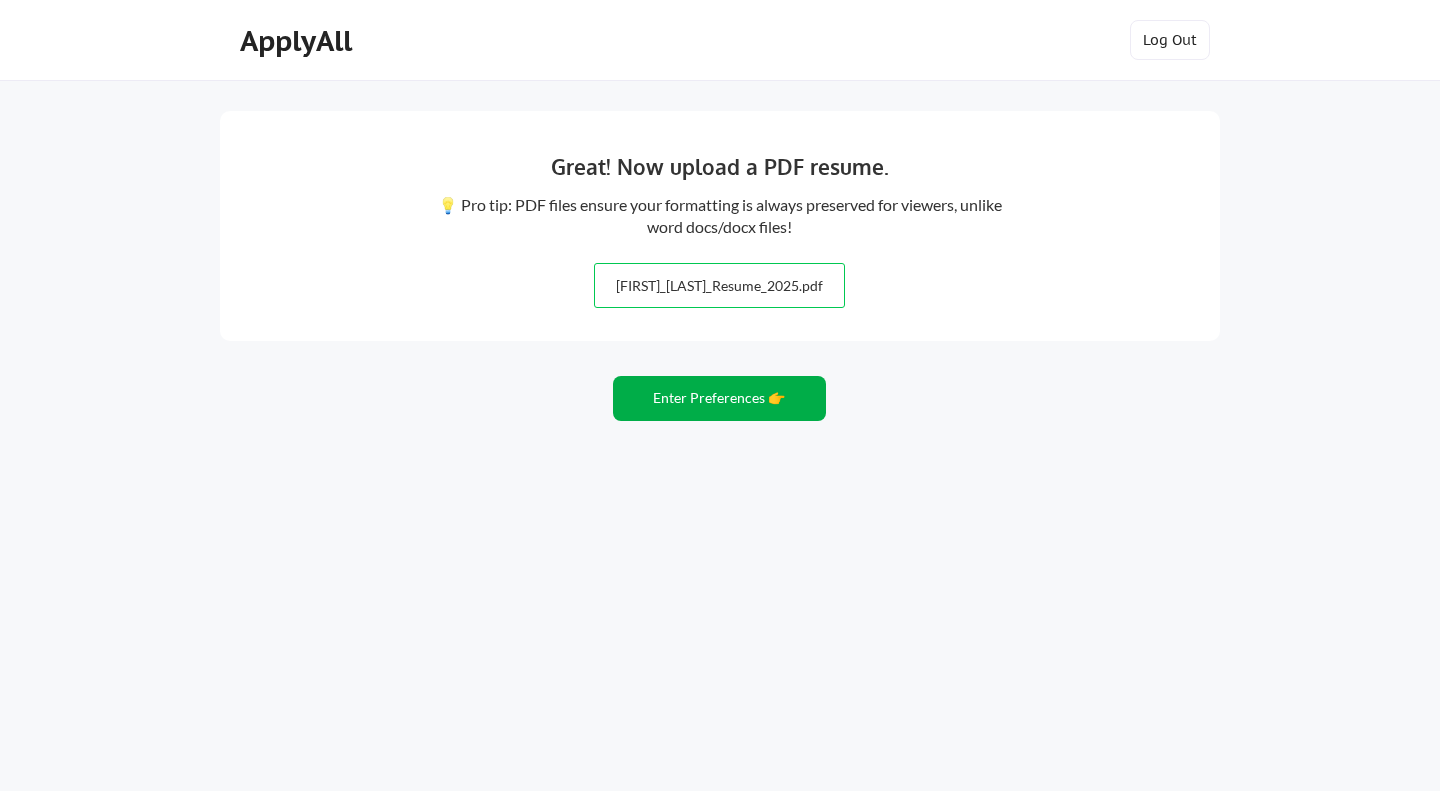 click on "Enter Preferences  👉" at bounding box center (719, 398) 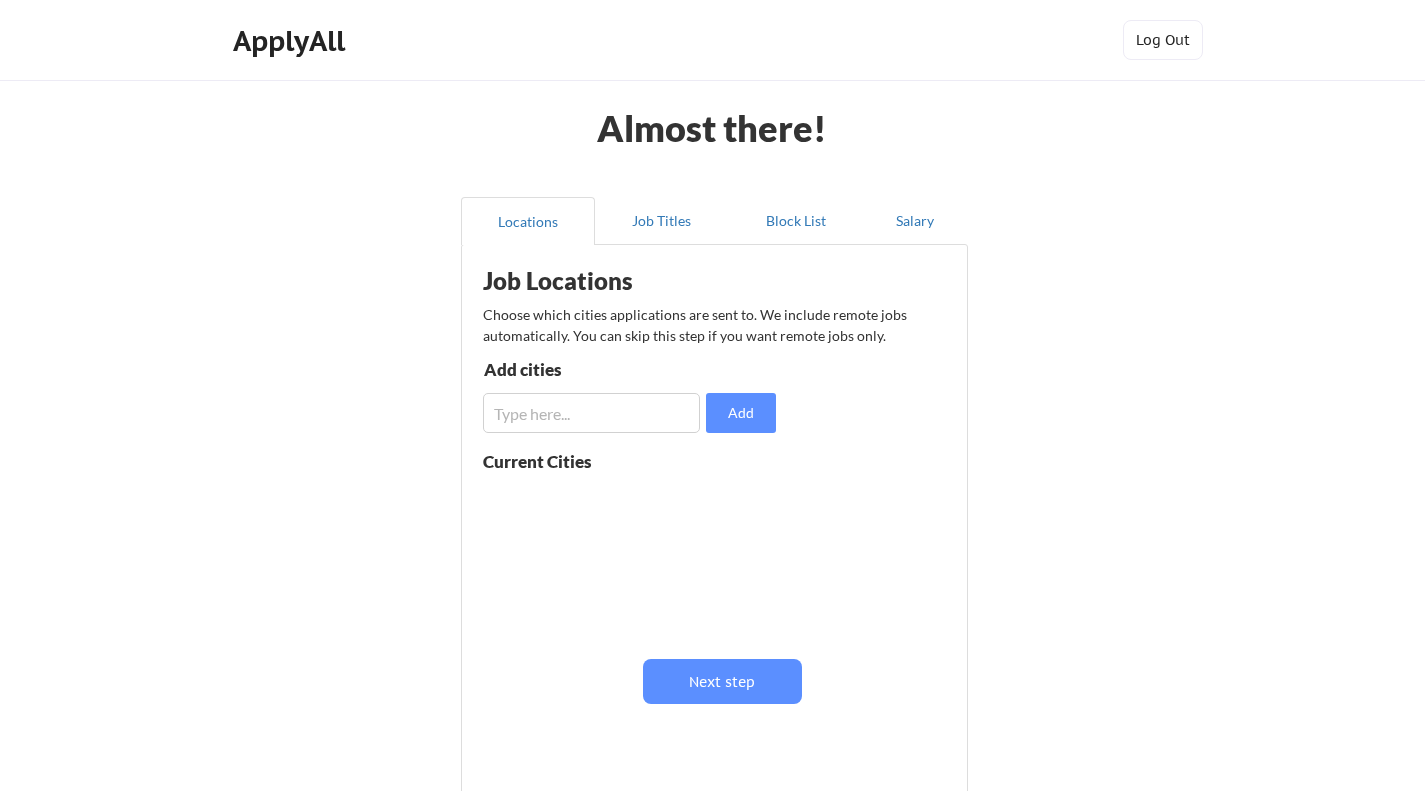 scroll, scrollTop: 100, scrollLeft: 0, axis: vertical 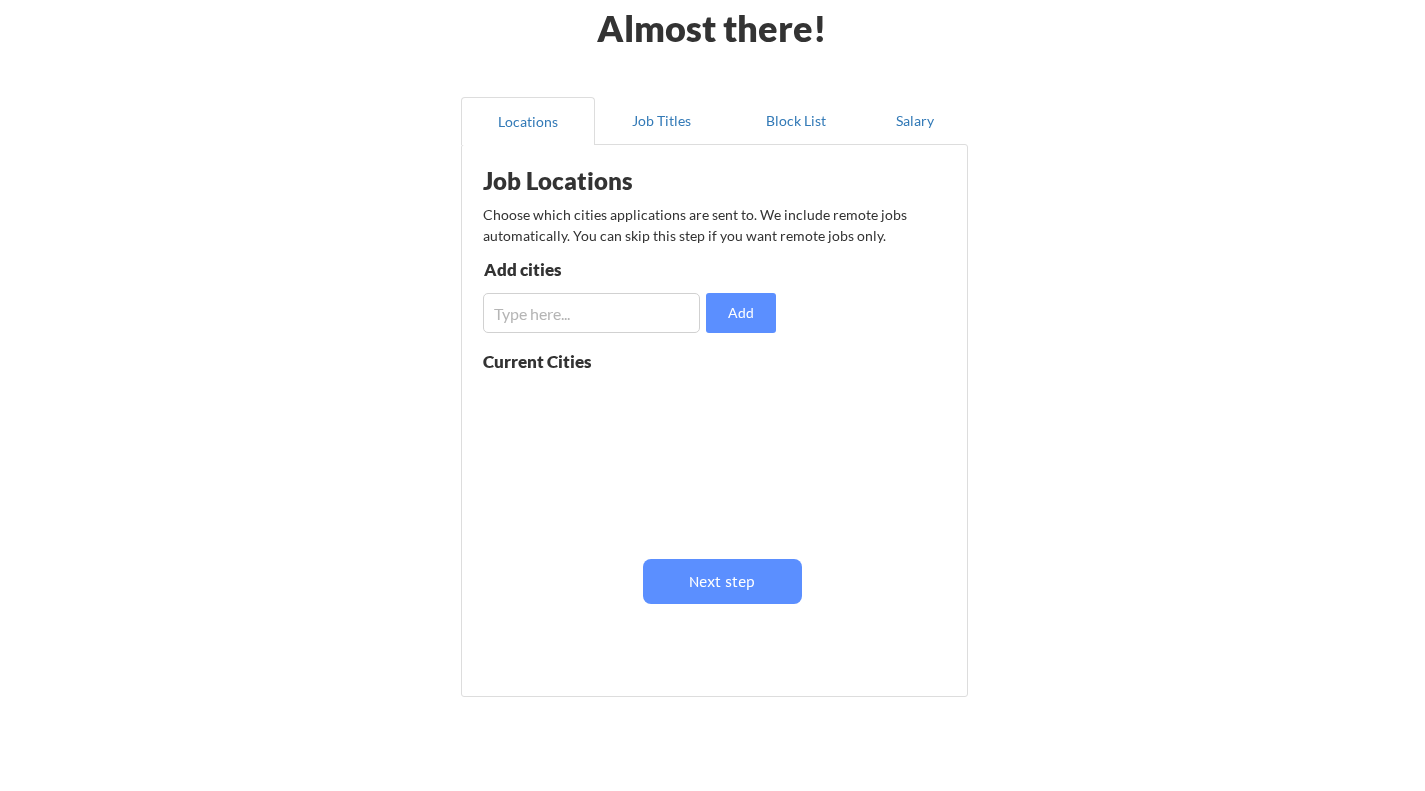 click at bounding box center [591, 313] 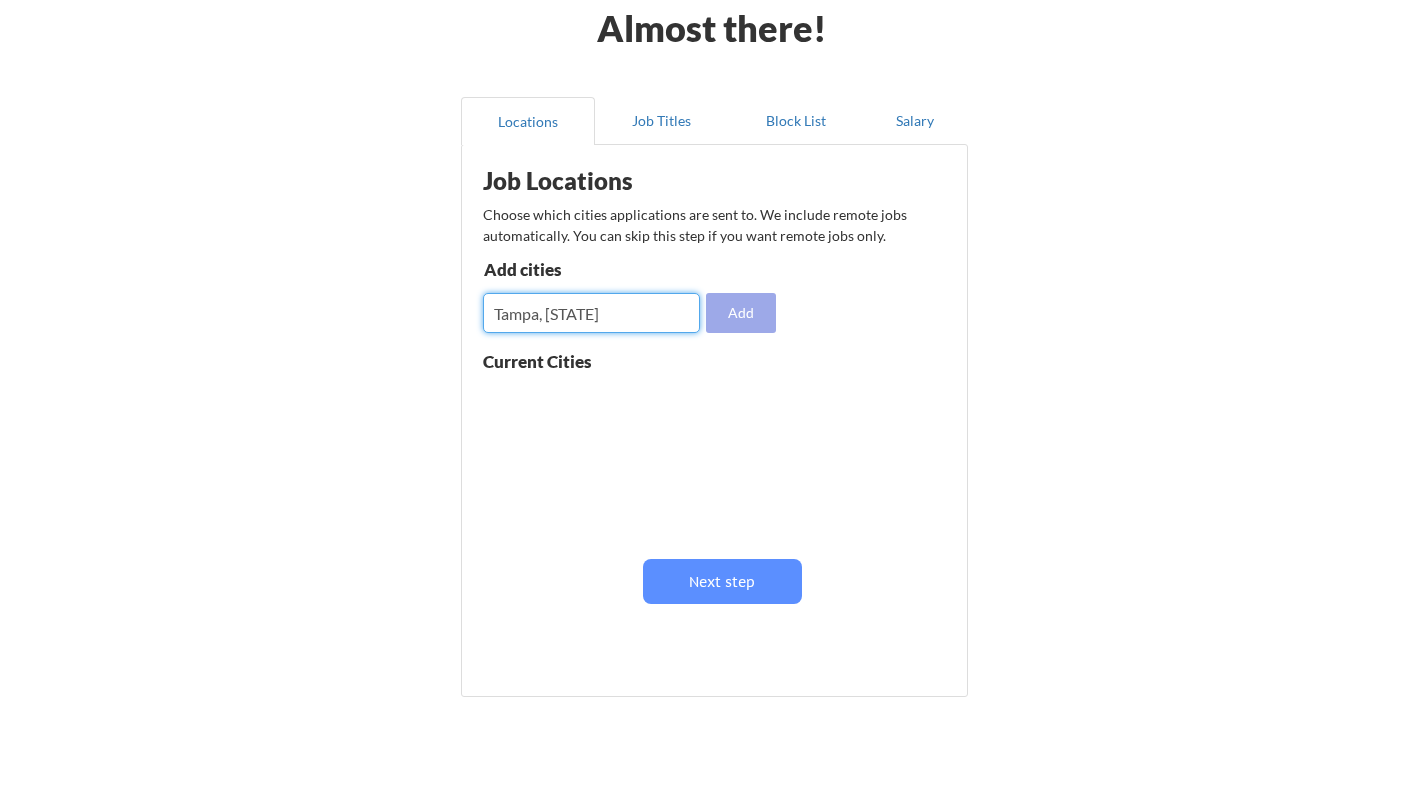 type on "Tampa, [STATE]" 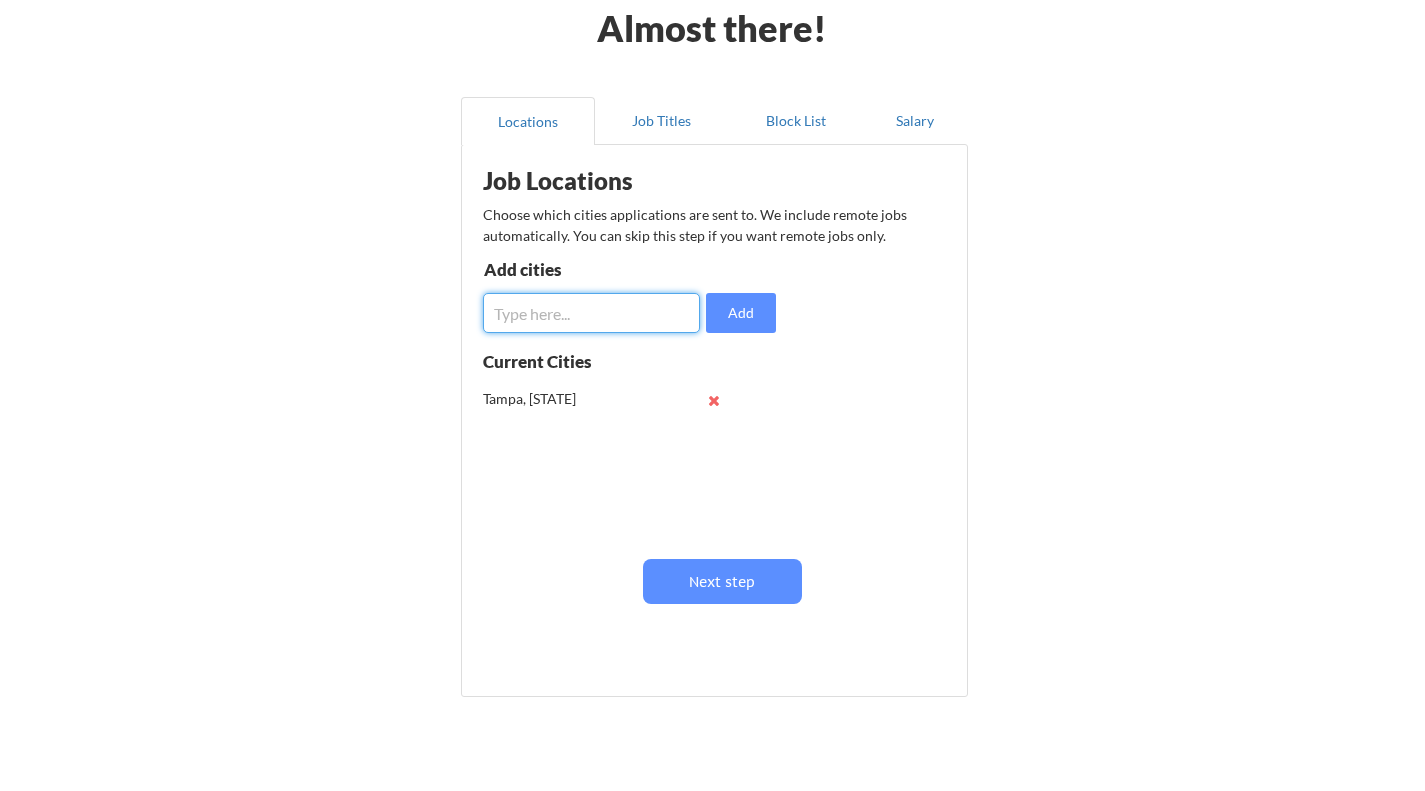 drag, startPoint x: 578, startPoint y: 324, endPoint x: 589, endPoint y: 316, distance: 13.601471 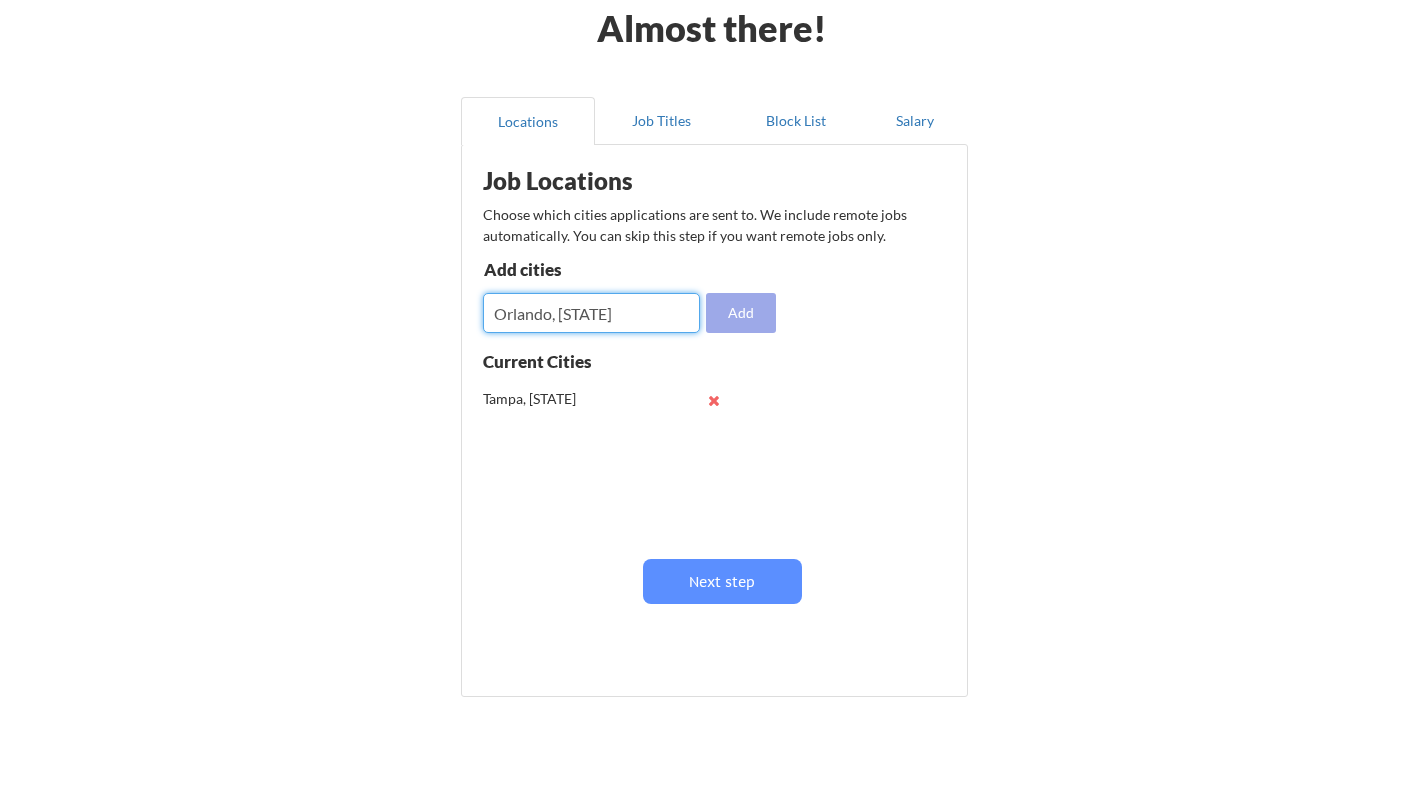 type on "Orlando, [STATE]" 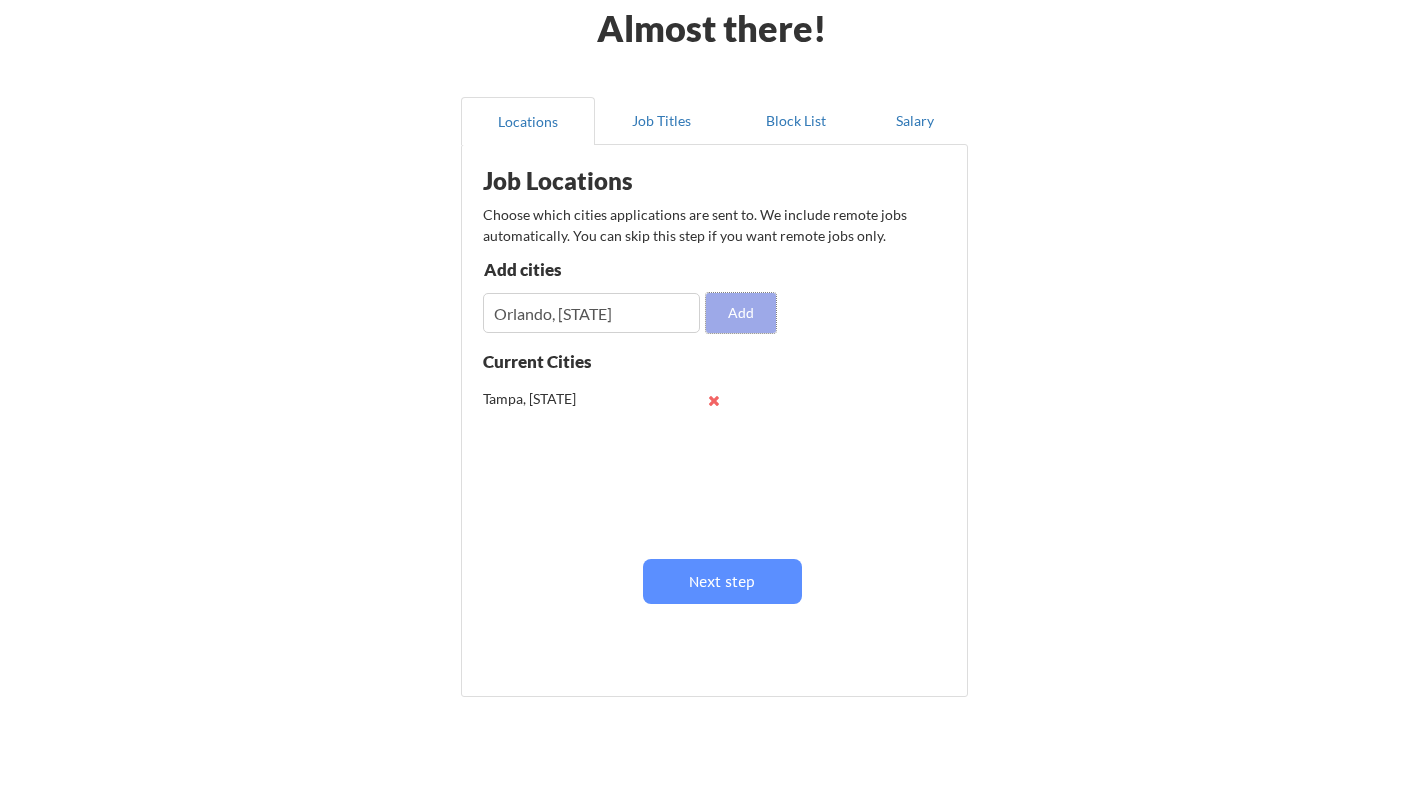 click on "Add" at bounding box center [741, 313] 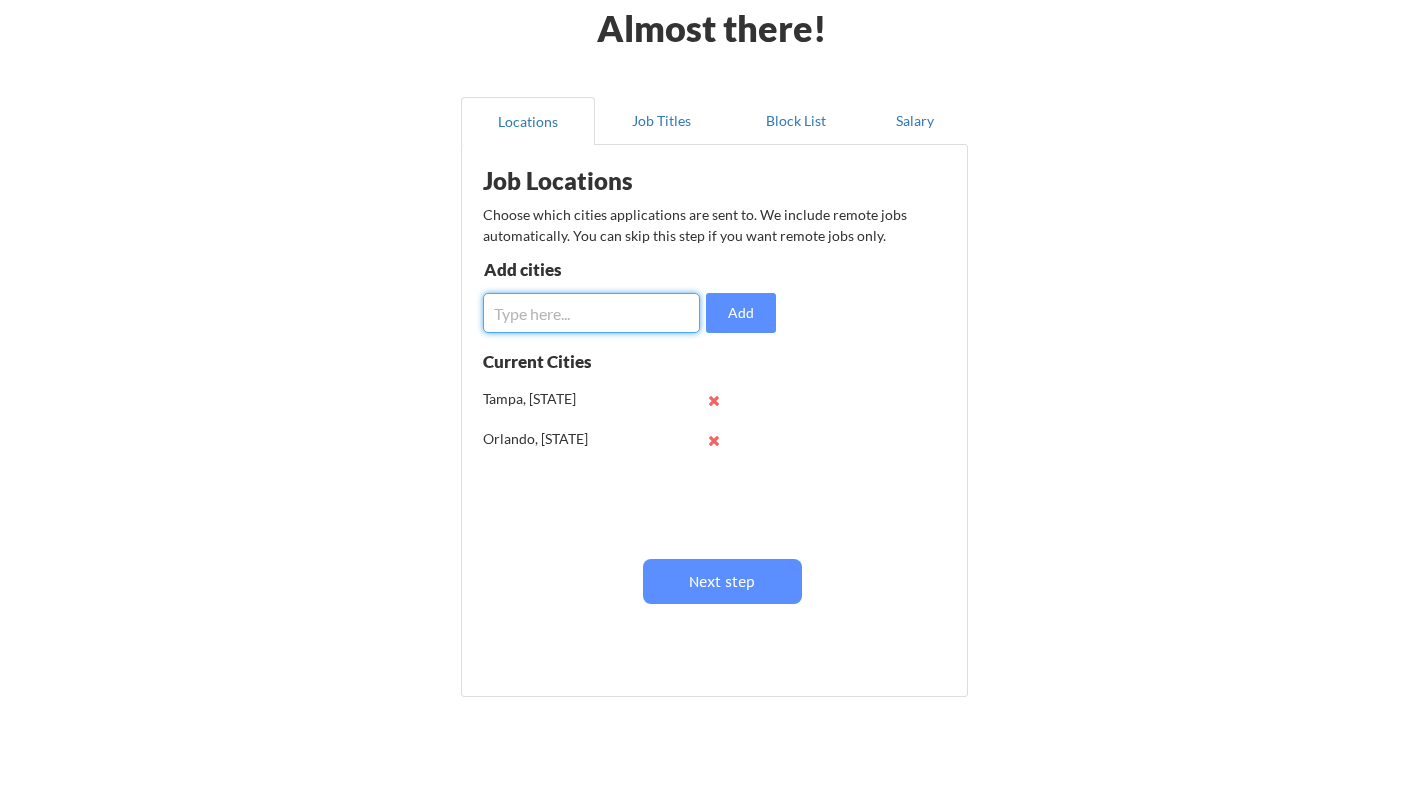 click at bounding box center [591, 313] 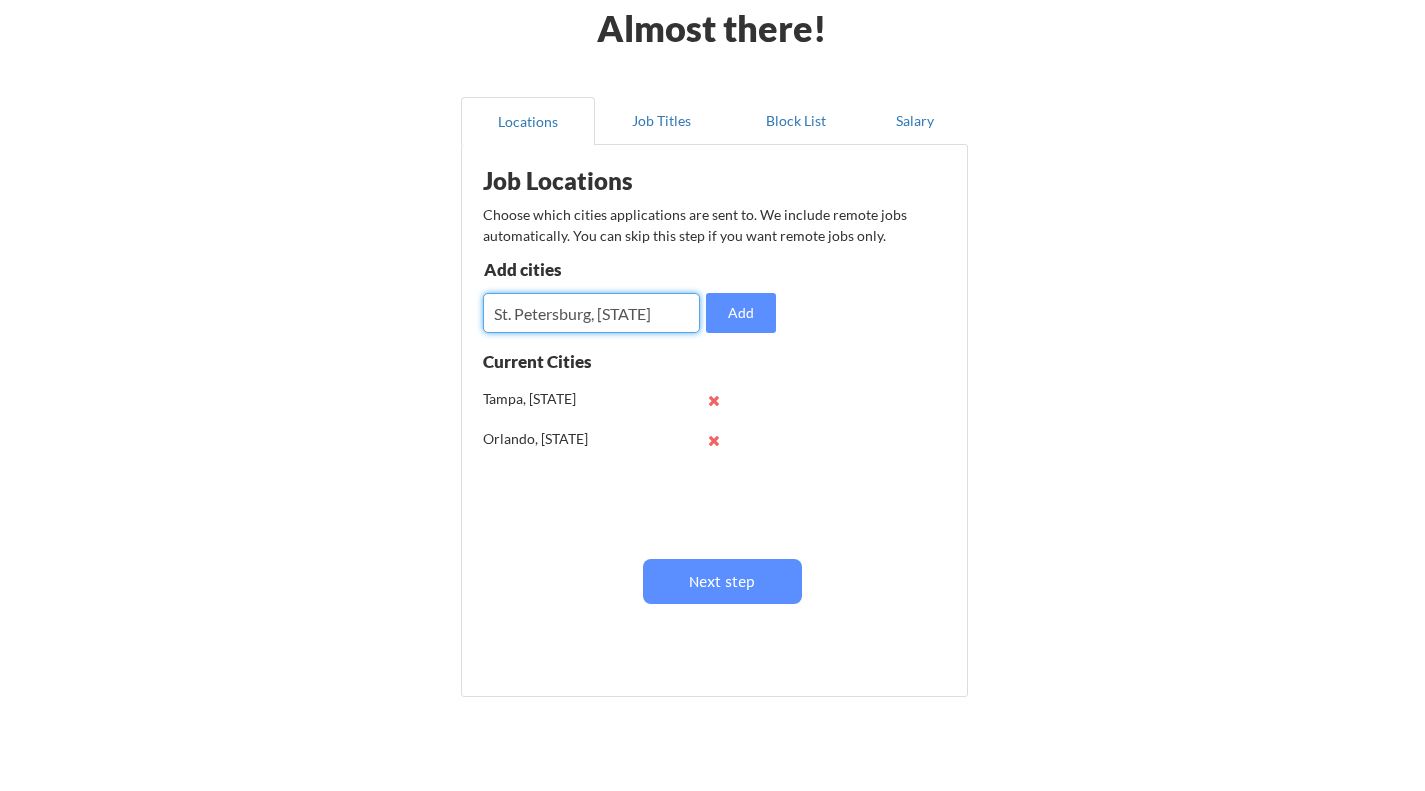 click at bounding box center [591, 313] 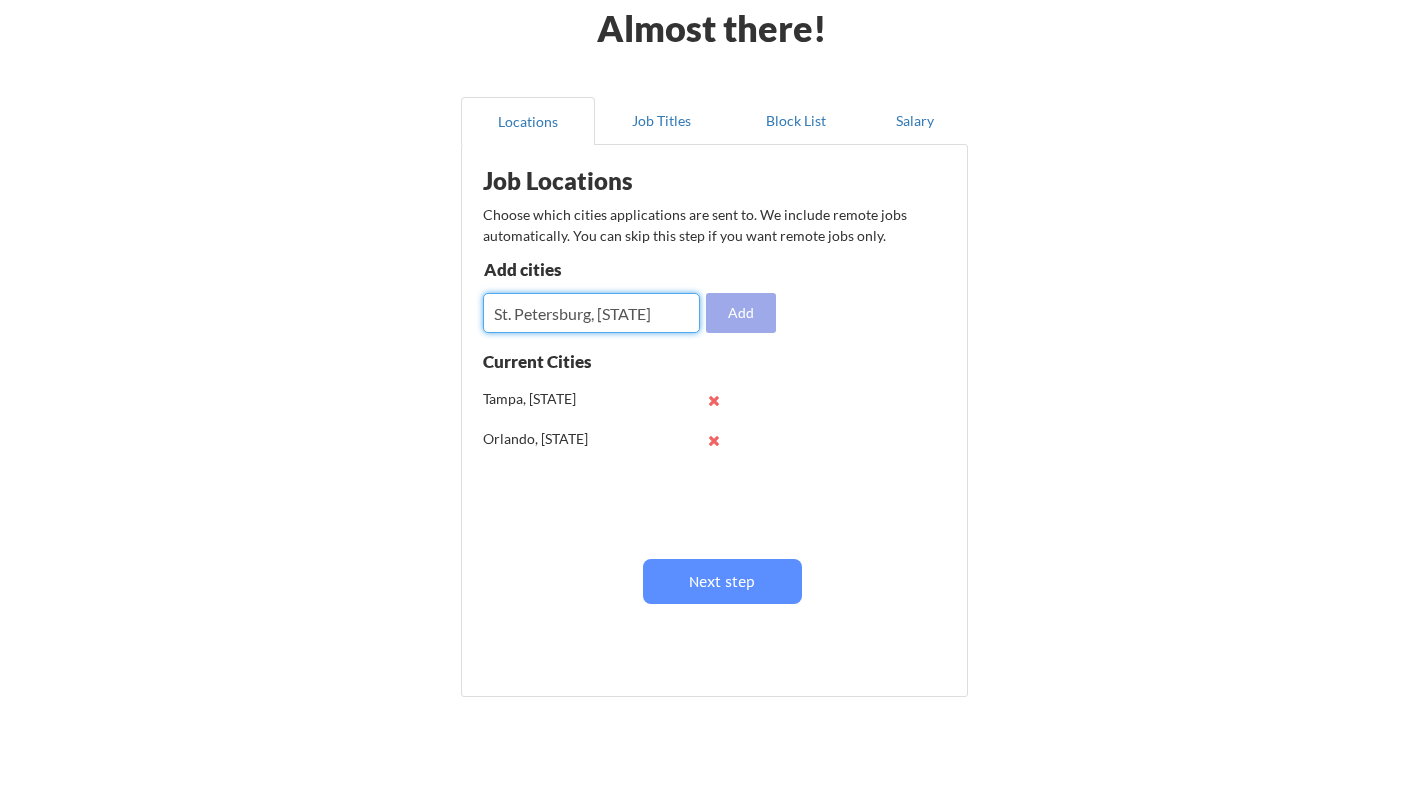 type on "St. Petersburg, [STATE]" 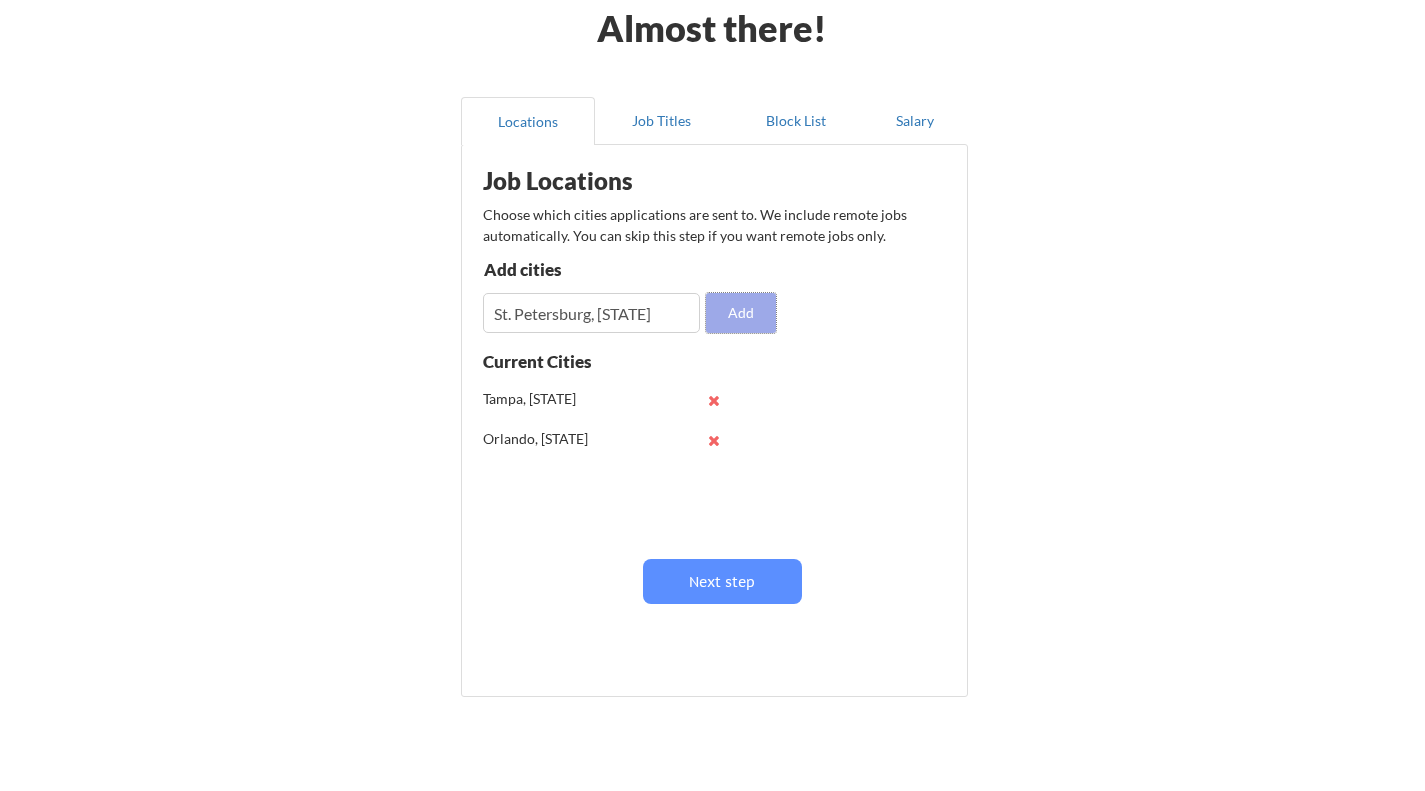 click on "Add" at bounding box center [741, 313] 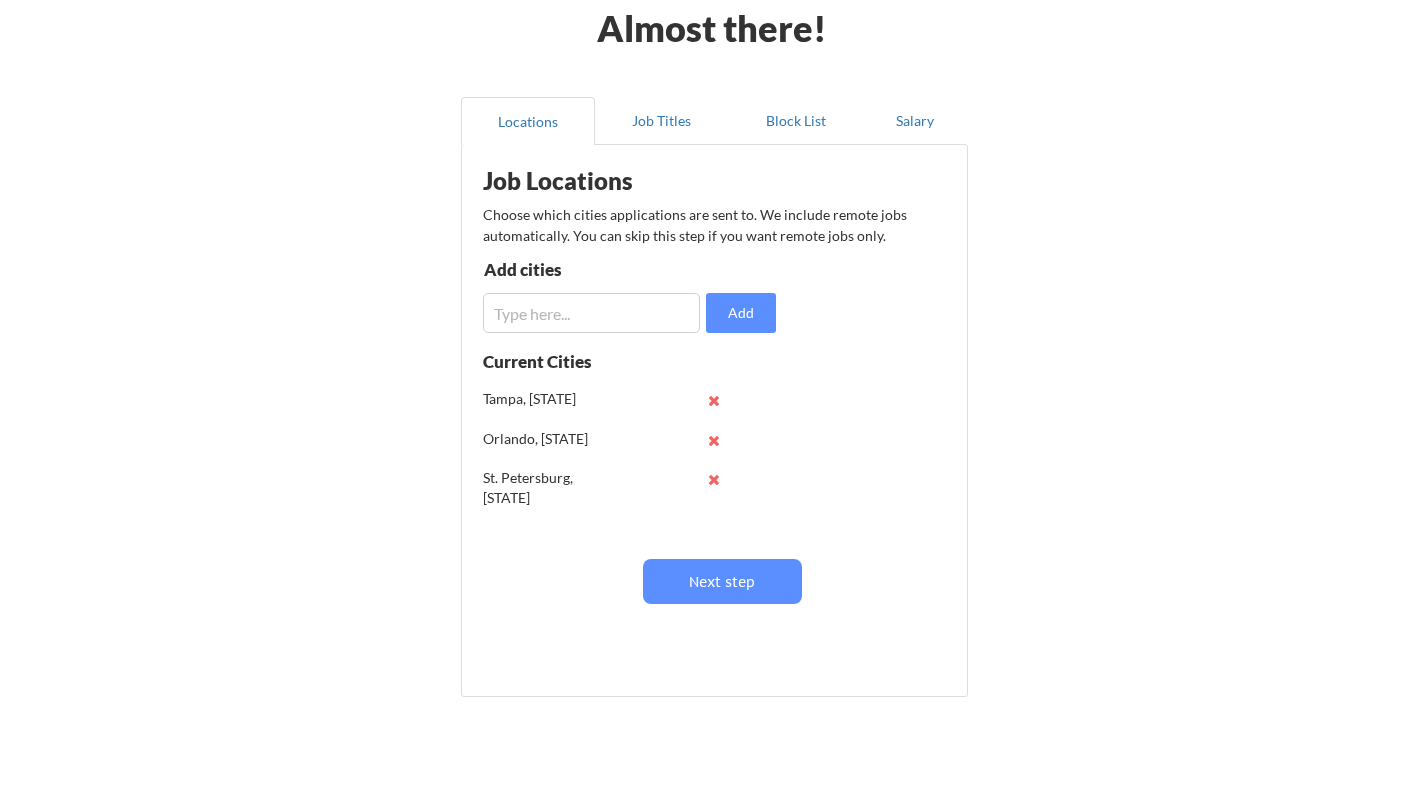 scroll, scrollTop: 1, scrollLeft: 0, axis: vertical 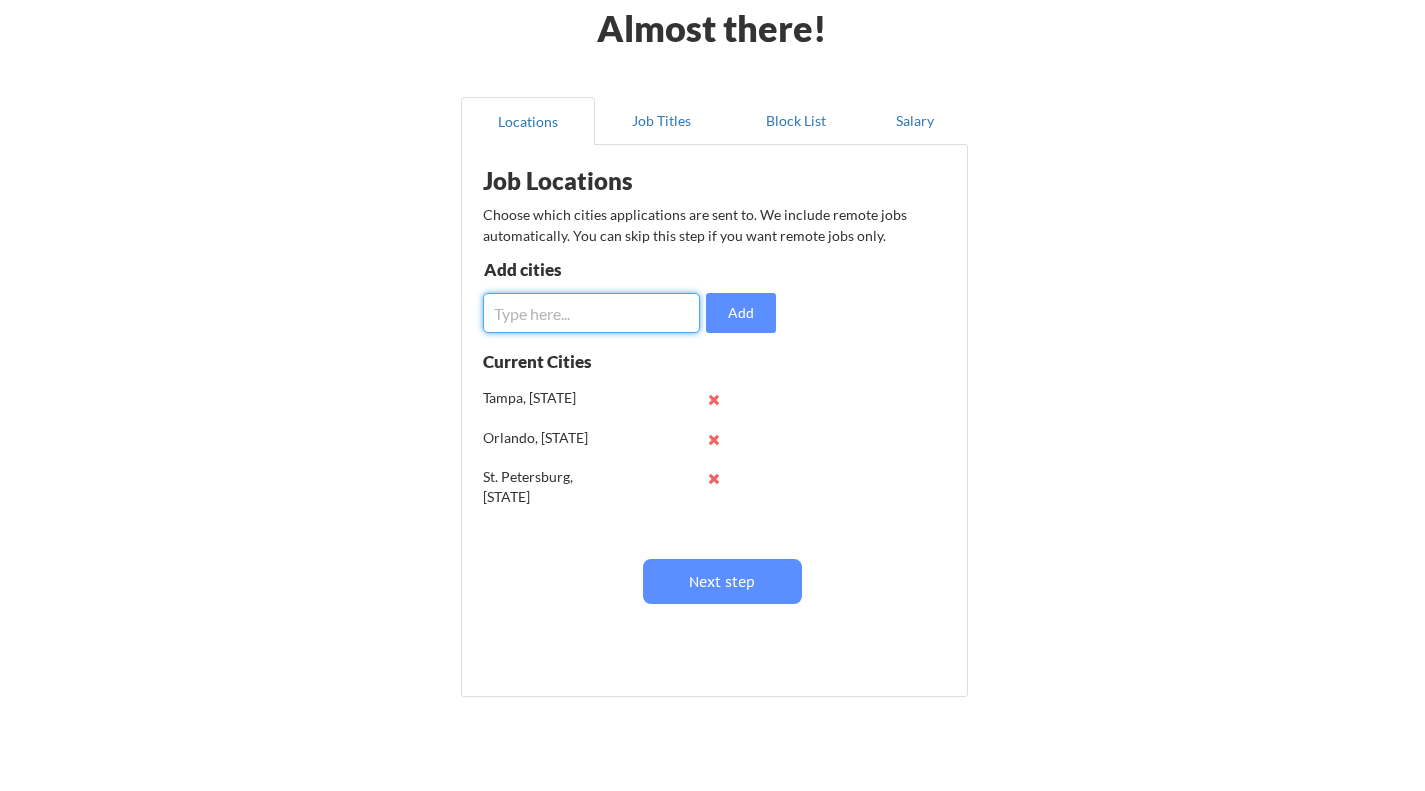 click at bounding box center [591, 313] 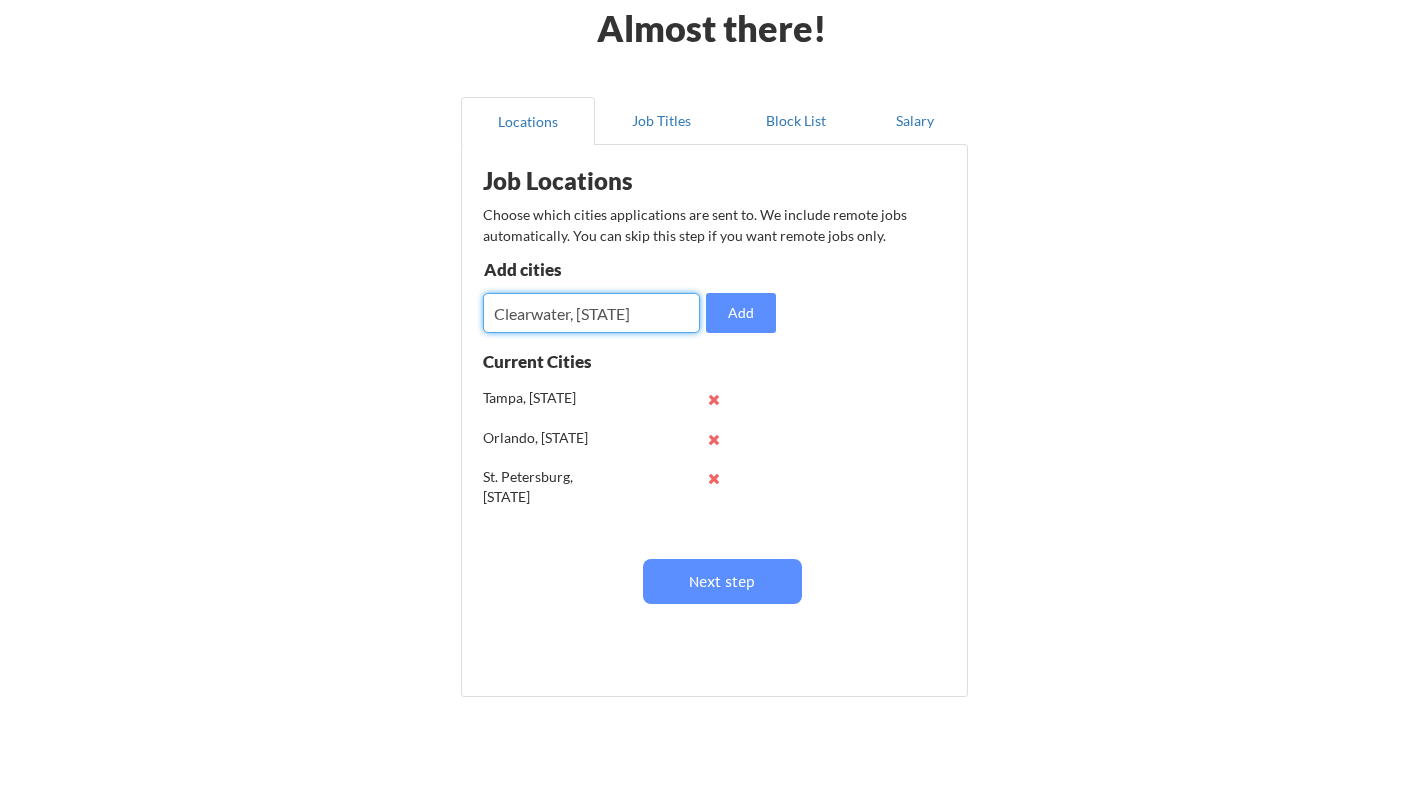 type on "Clearwater, [STATE]" 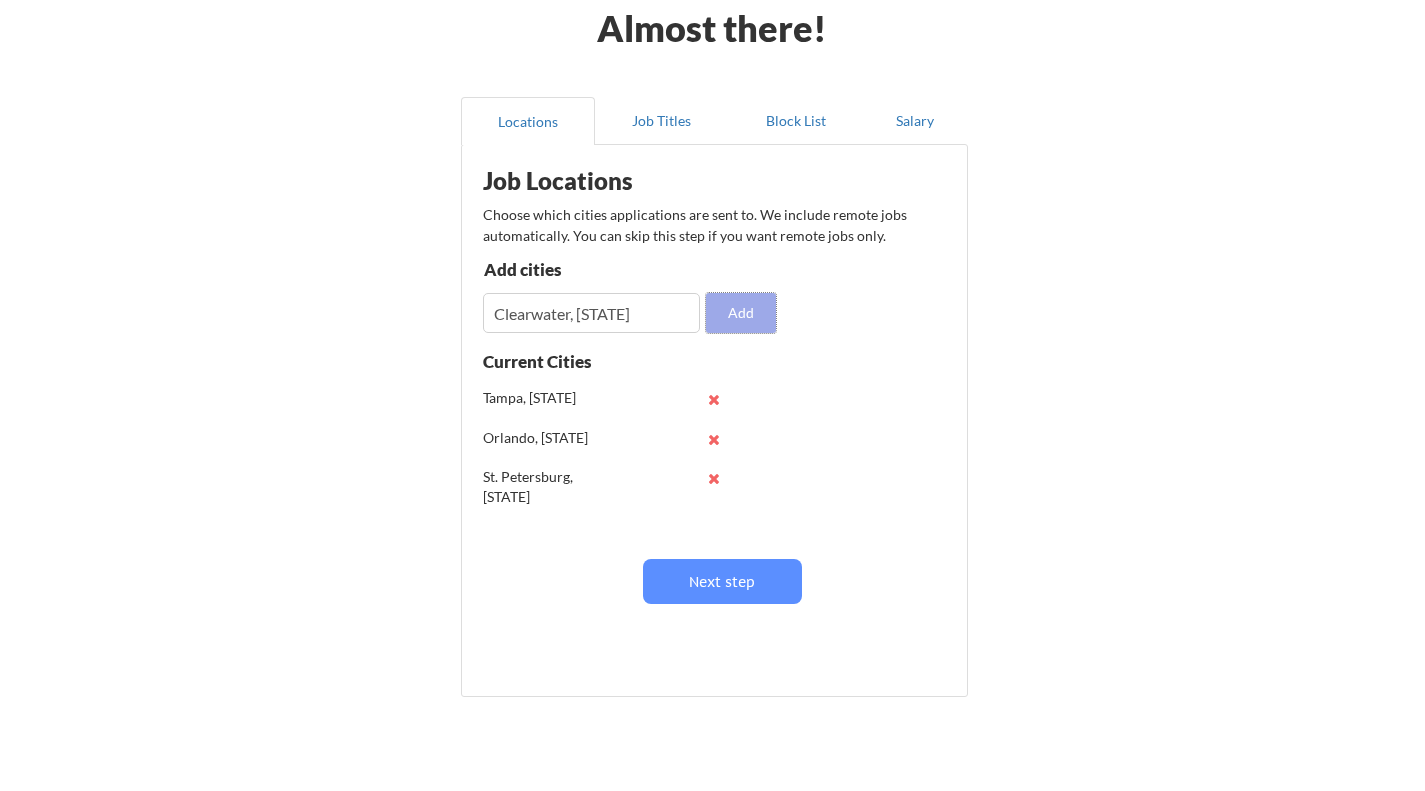 click on "Add" at bounding box center [741, 313] 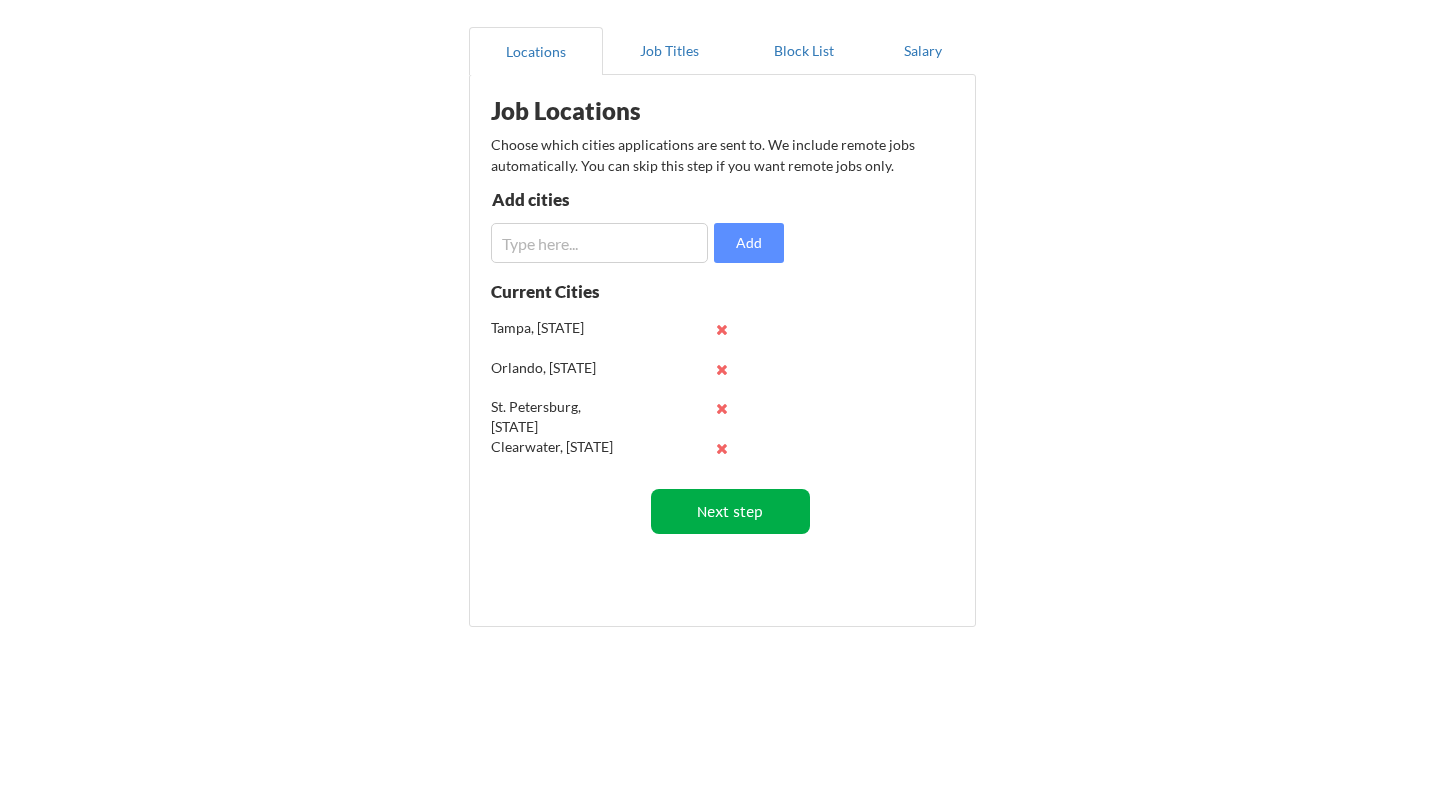 scroll, scrollTop: 189, scrollLeft: 0, axis: vertical 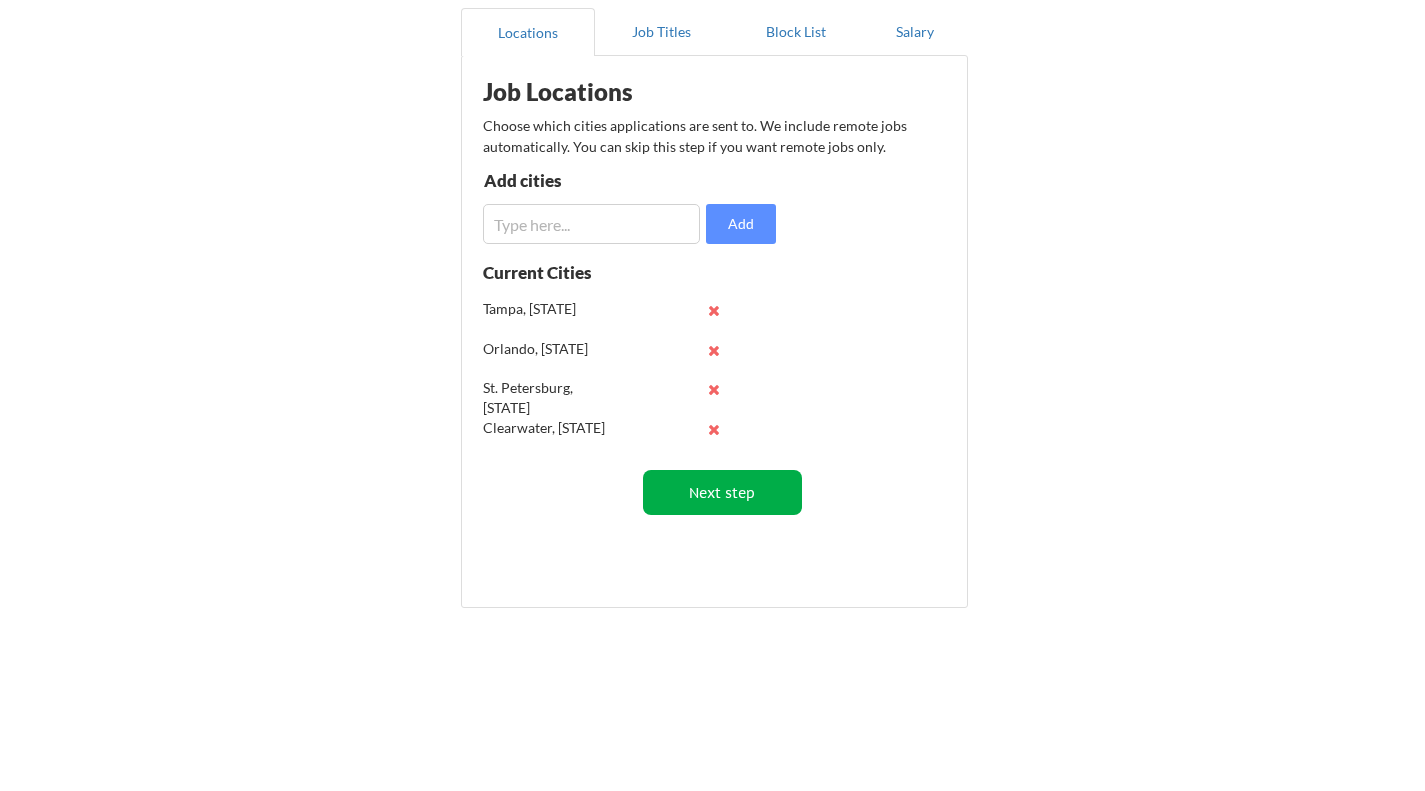click on "Next step" at bounding box center [722, 492] 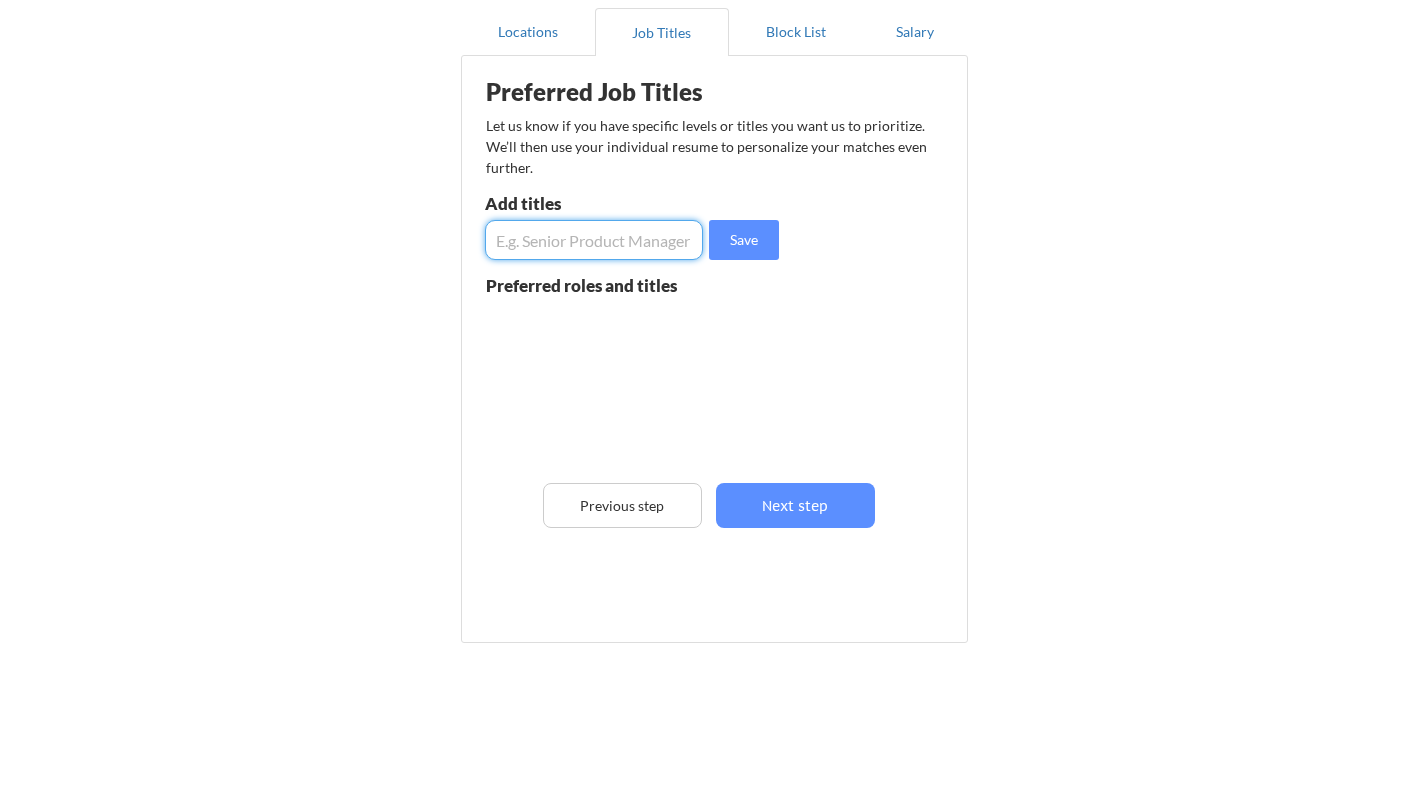 click at bounding box center (594, 240) 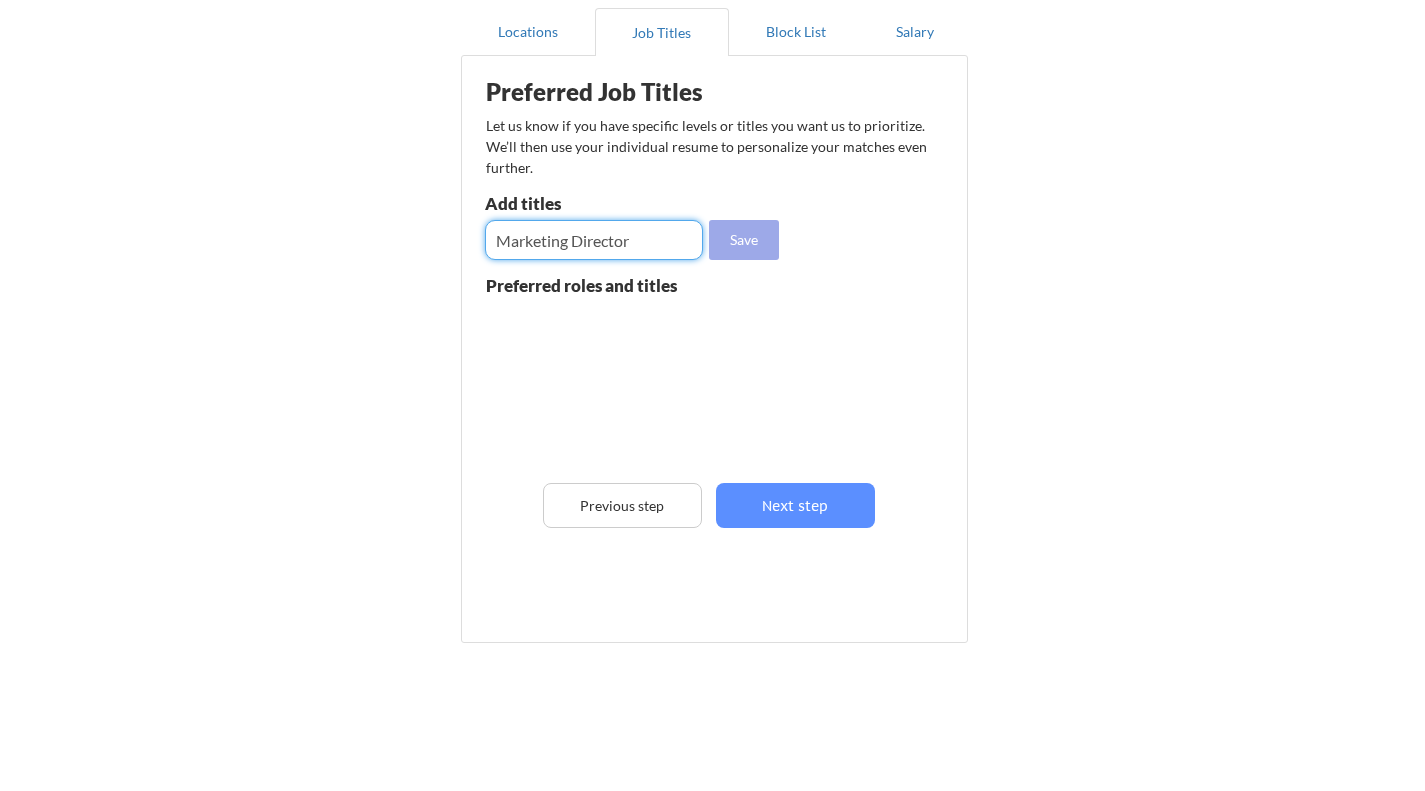 type on "Marketing Director" 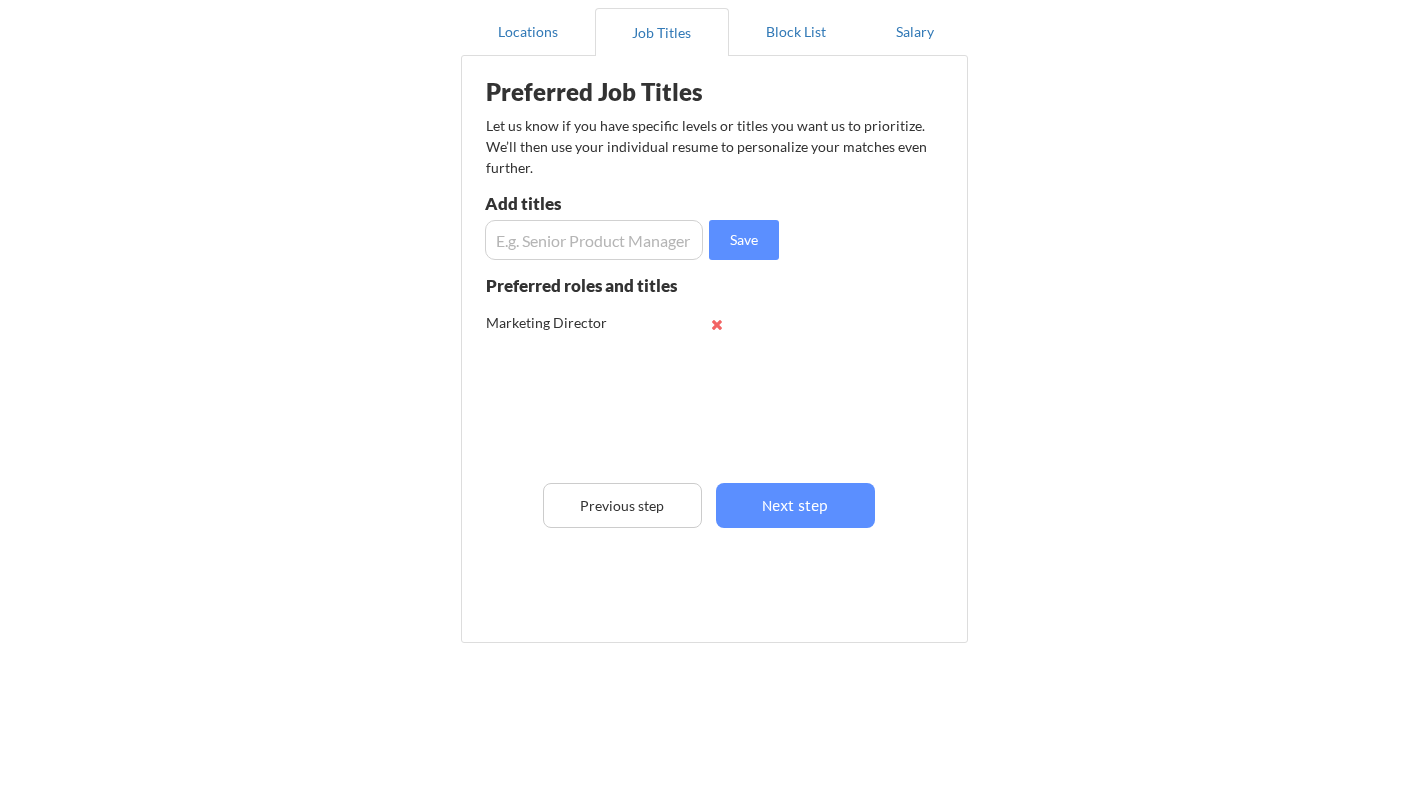 click at bounding box center [594, 240] 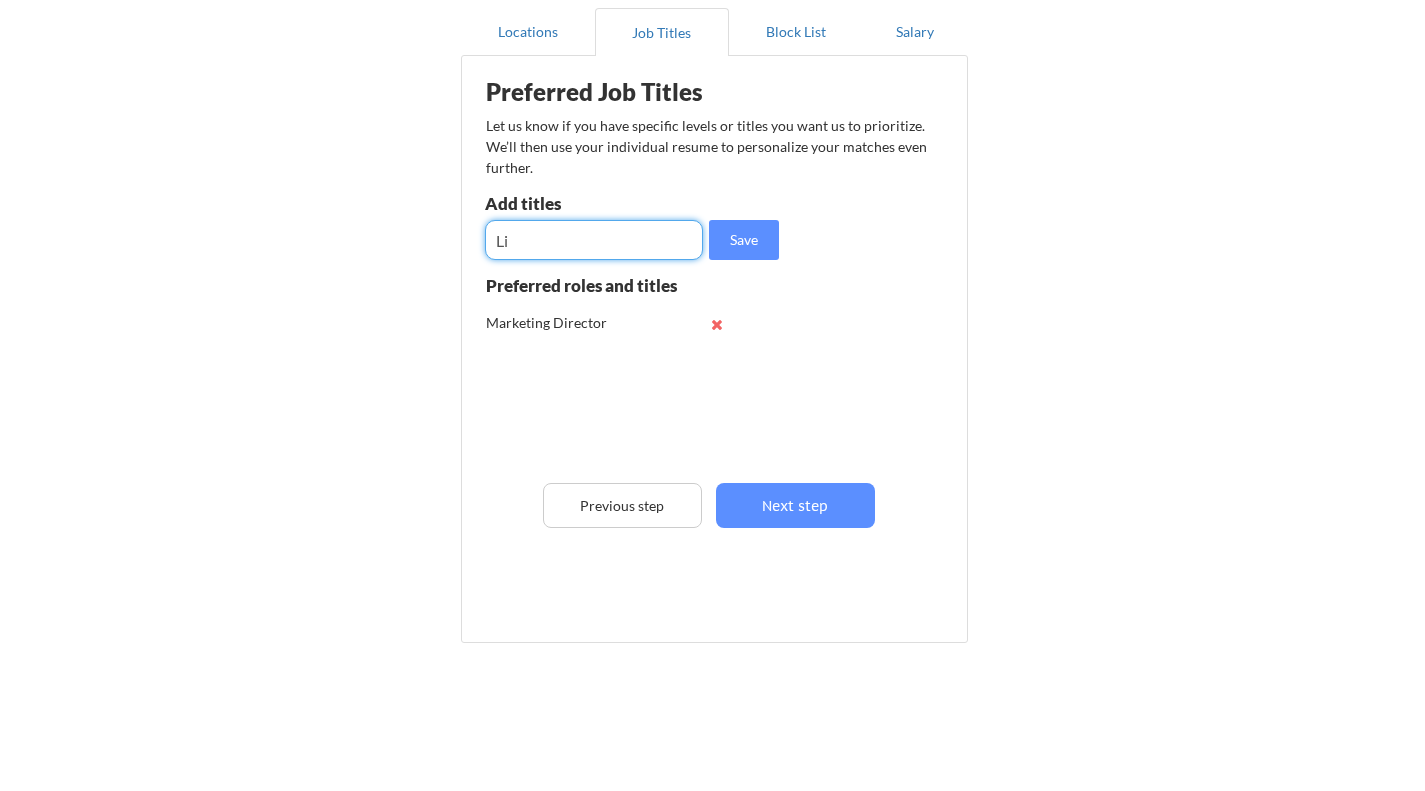 type on "L" 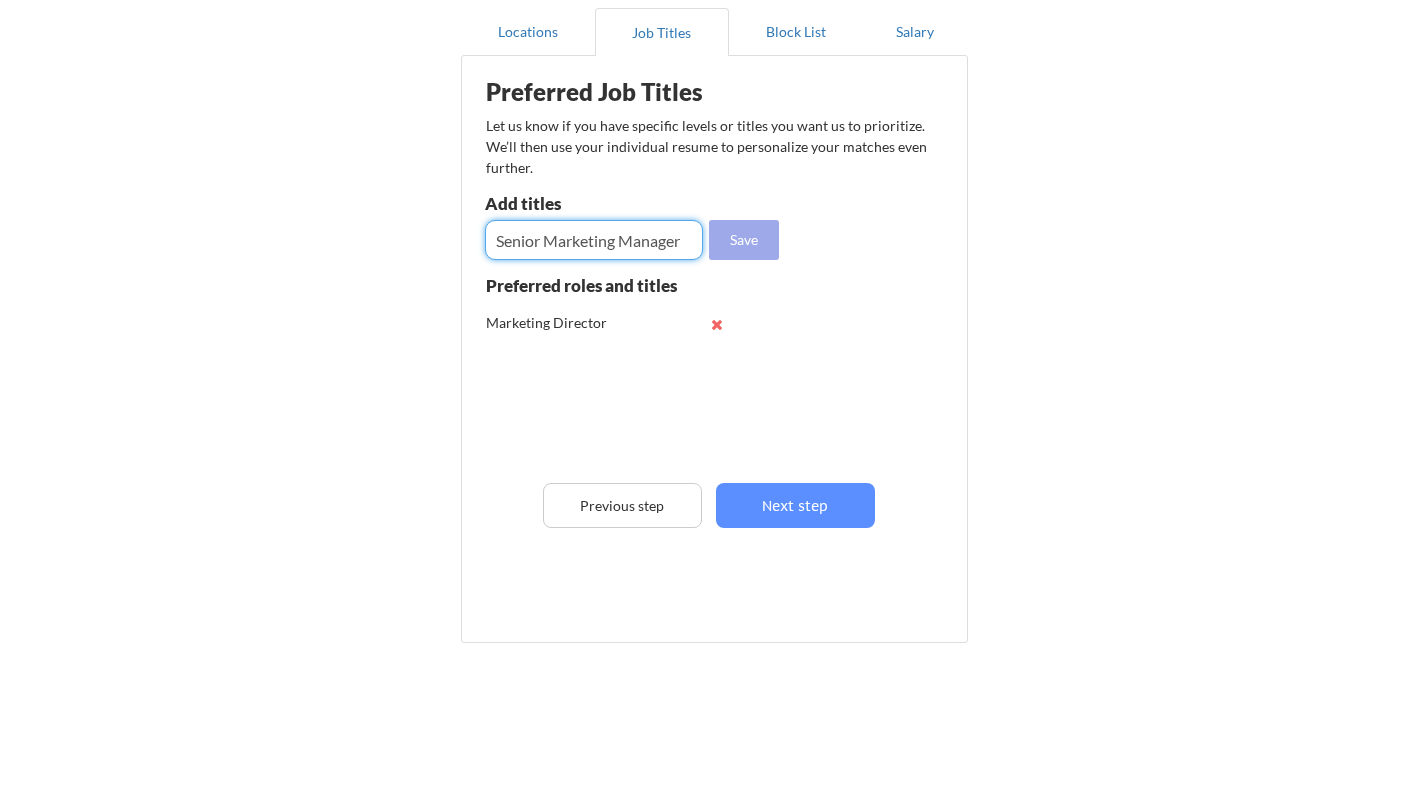 type on "Senior Marketing Manager" 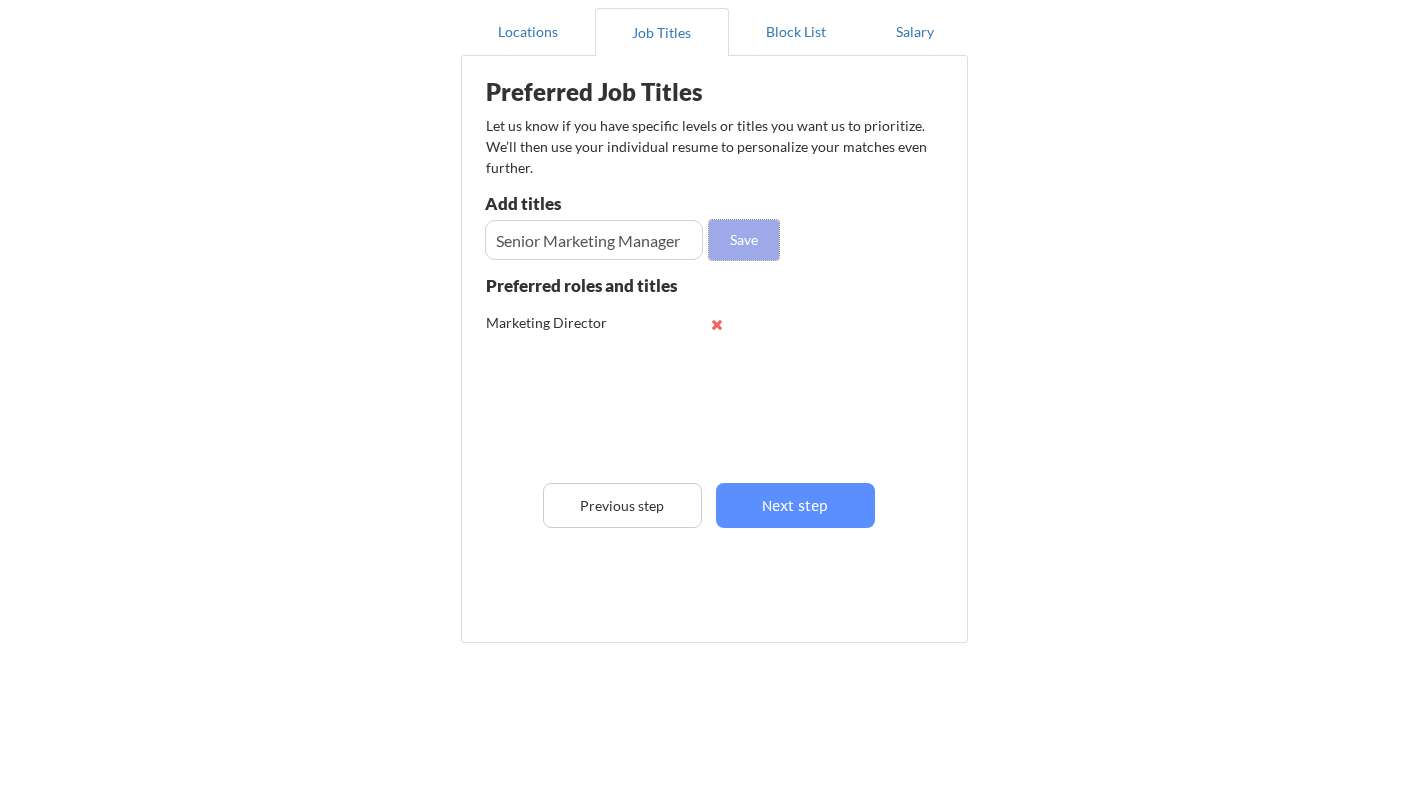 drag, startPoint x: 734, startPoint y: 243, endPoint x: 719, endPoint y: 257, distance: 20.518284 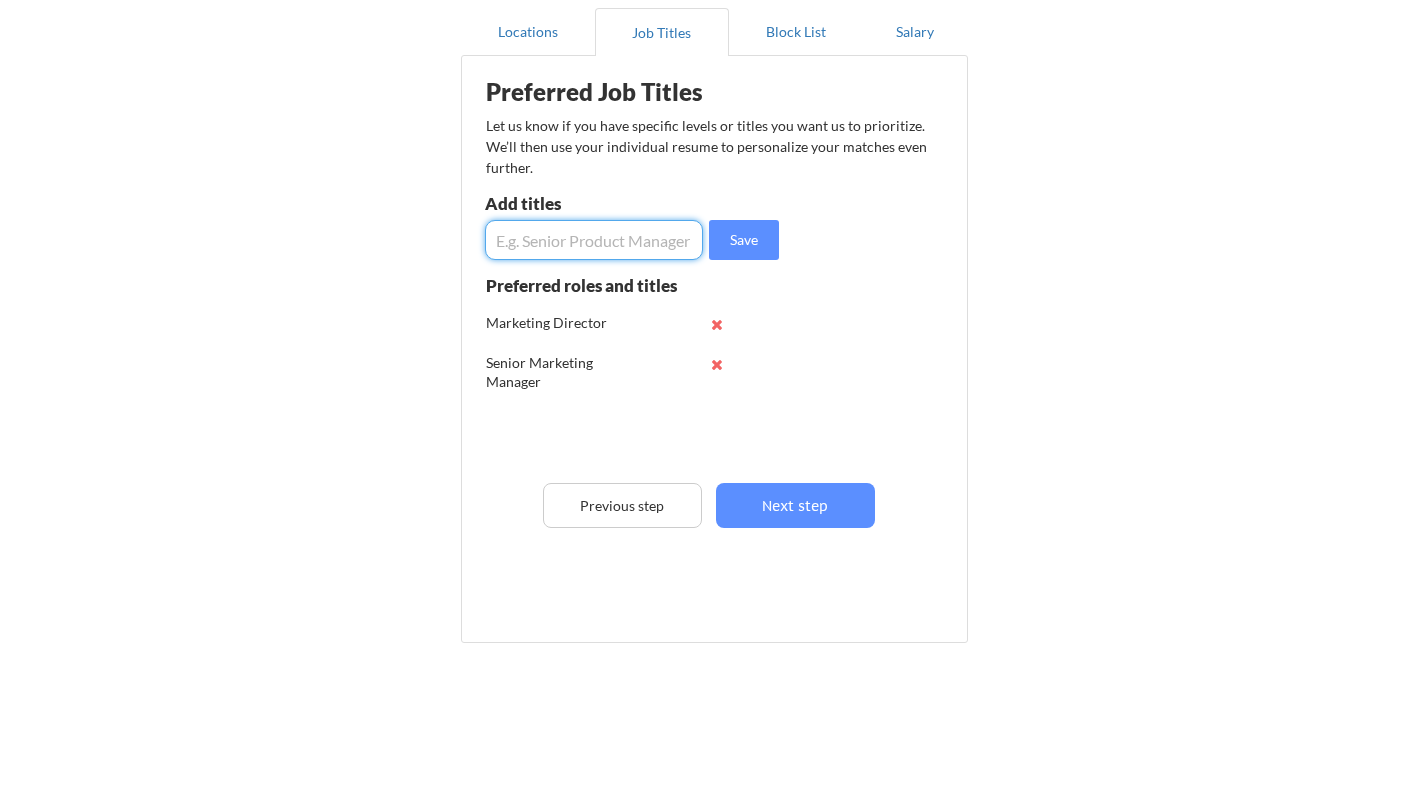 click at bounding box center (594, 240) 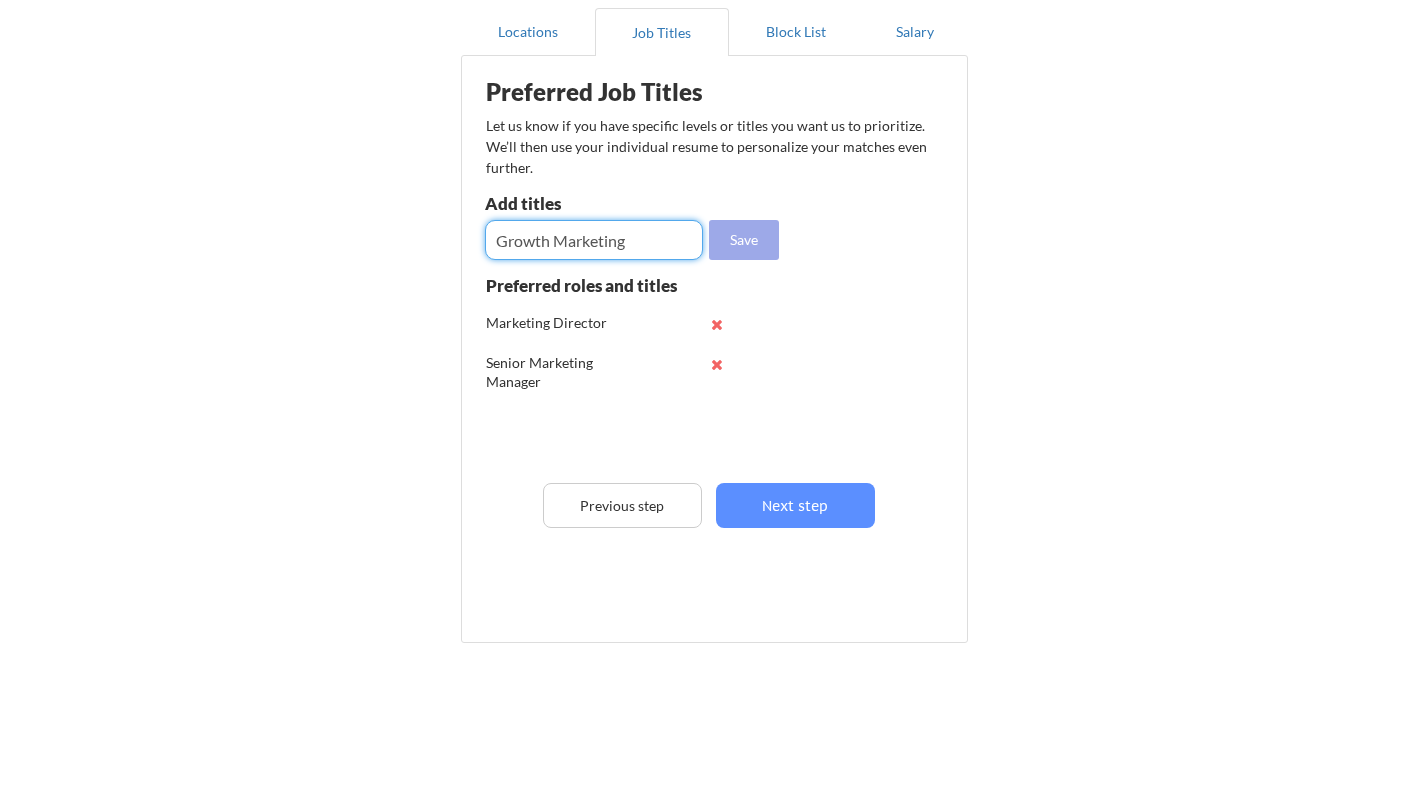 type on "Growth Marketing" 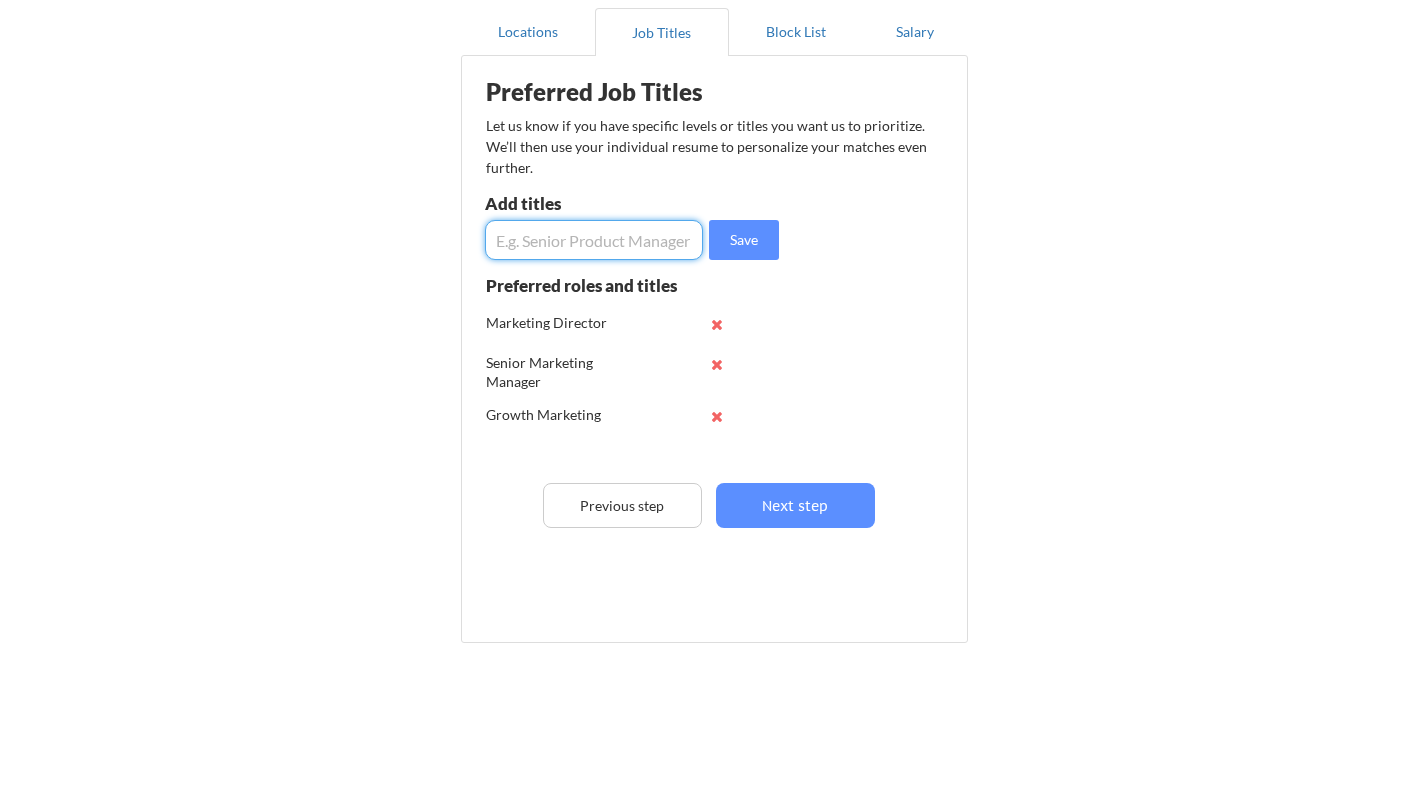 click at bounding box center [594, 240] 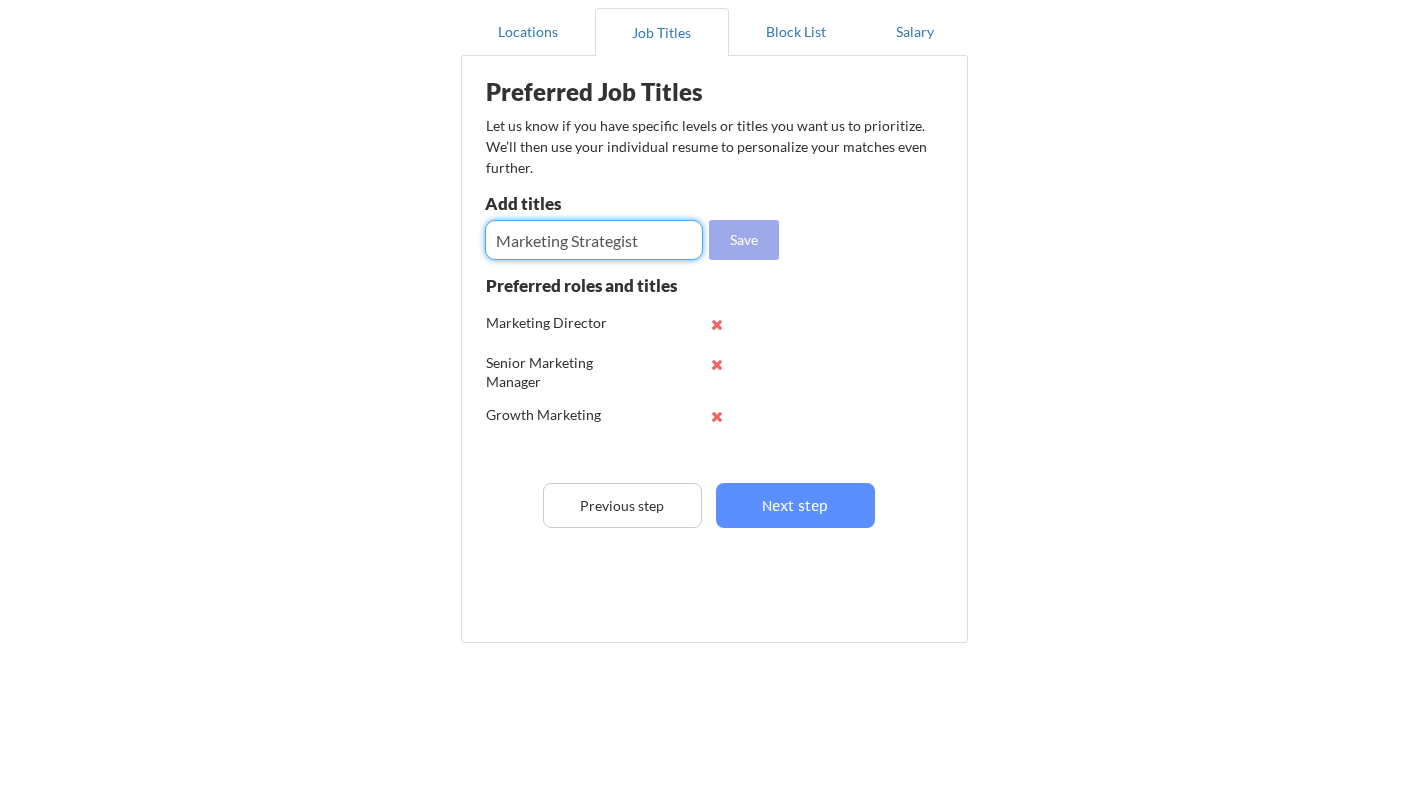 type on "Marketing Strategist" 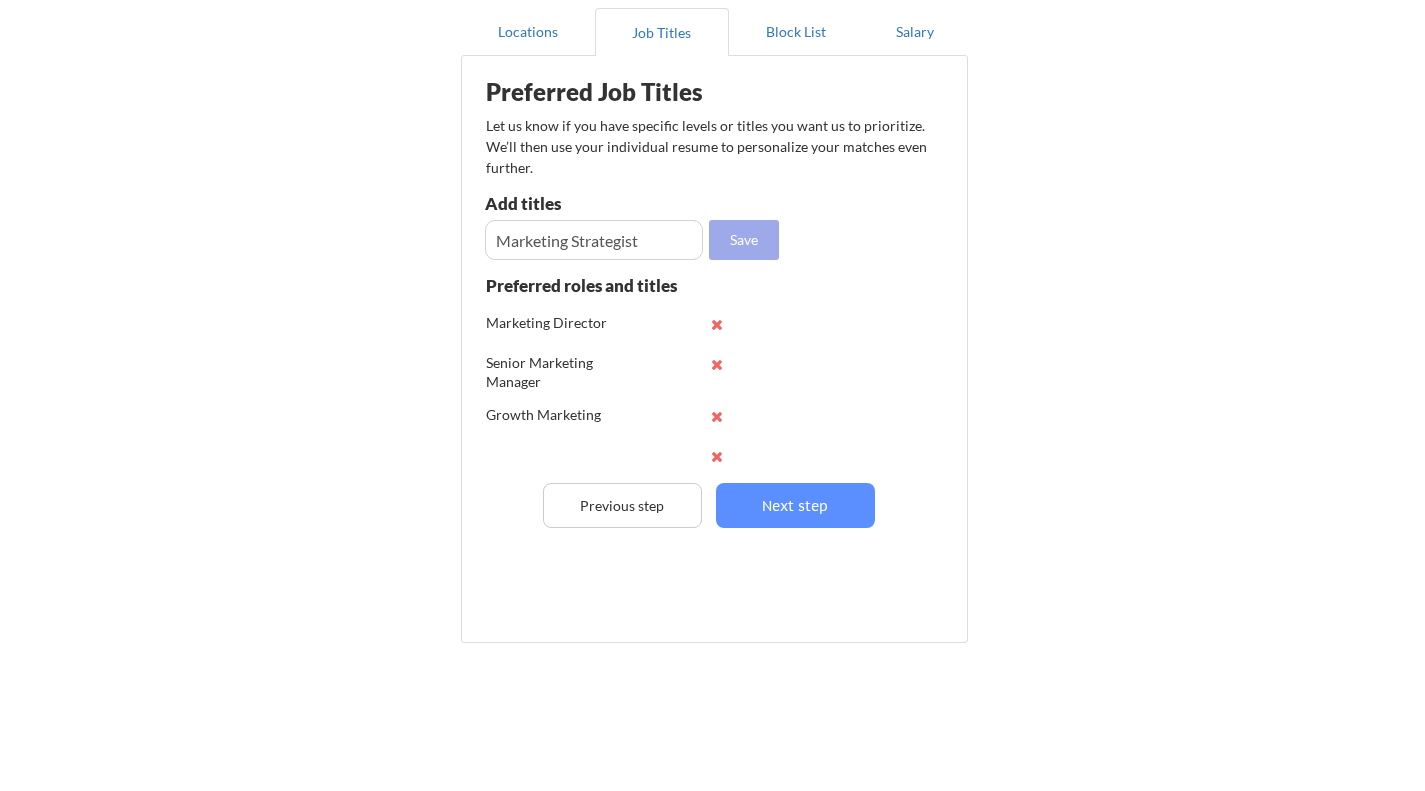 type 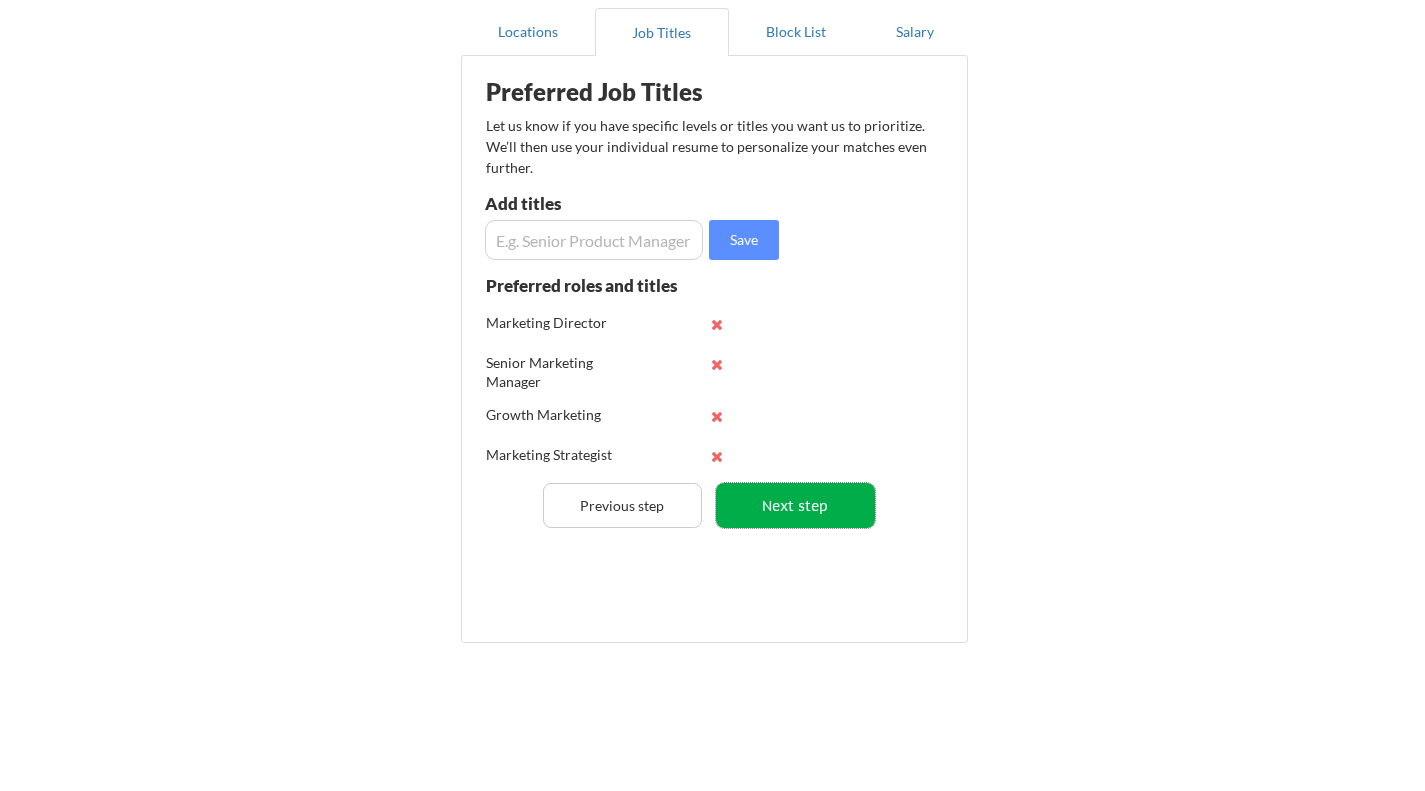 click on "Next step" at bounding box center [795, 505] 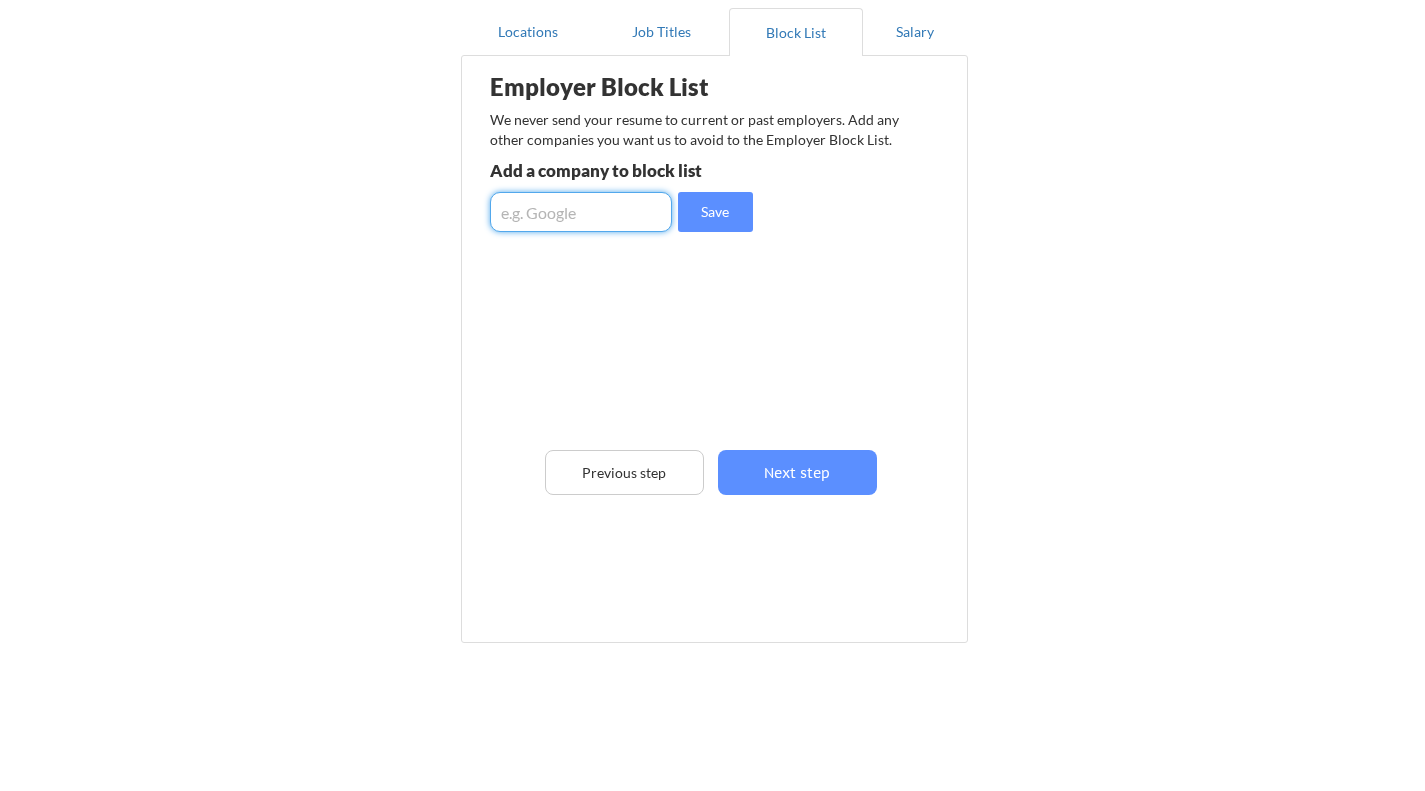 click at bounding box center [581, 212] 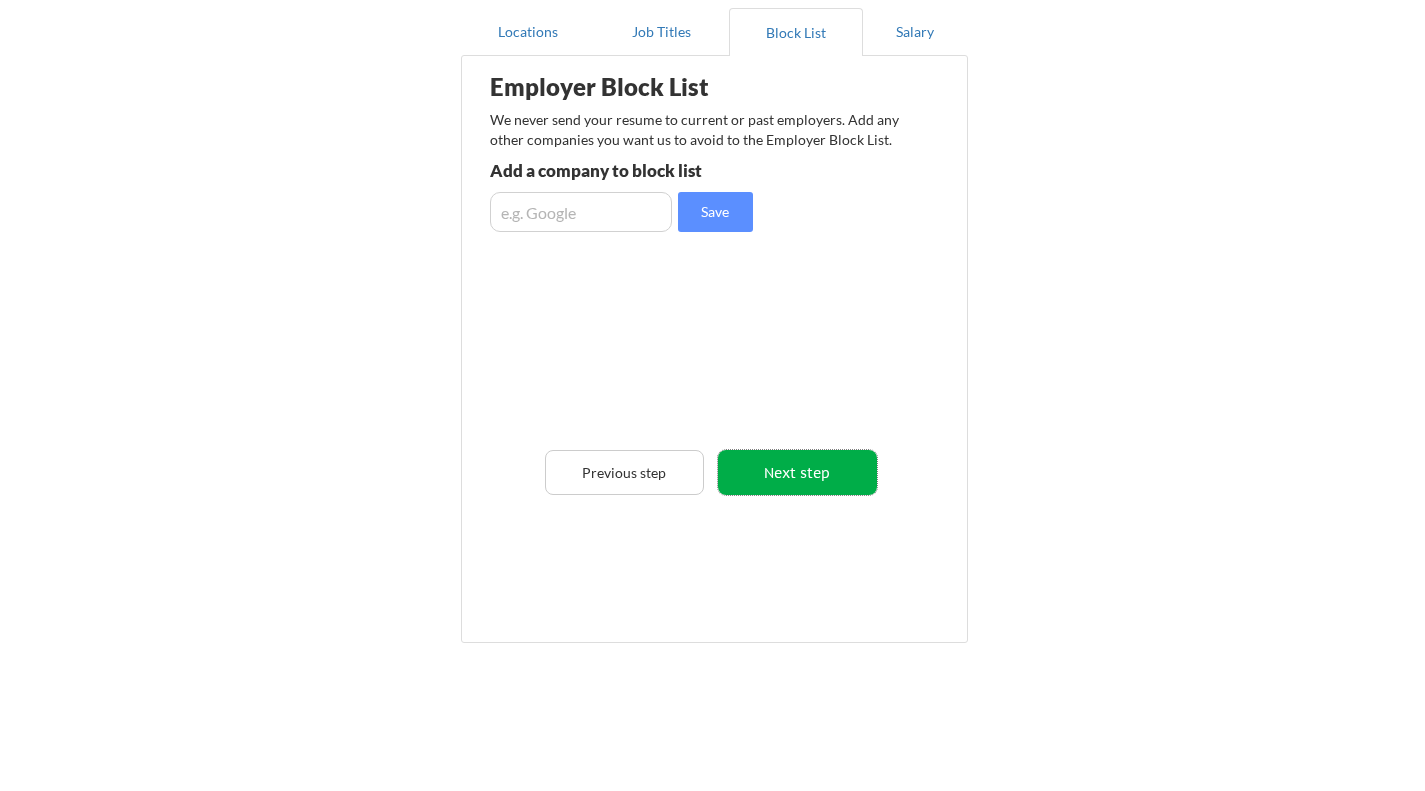 click on "Next step" at bounding box center [797, 472] 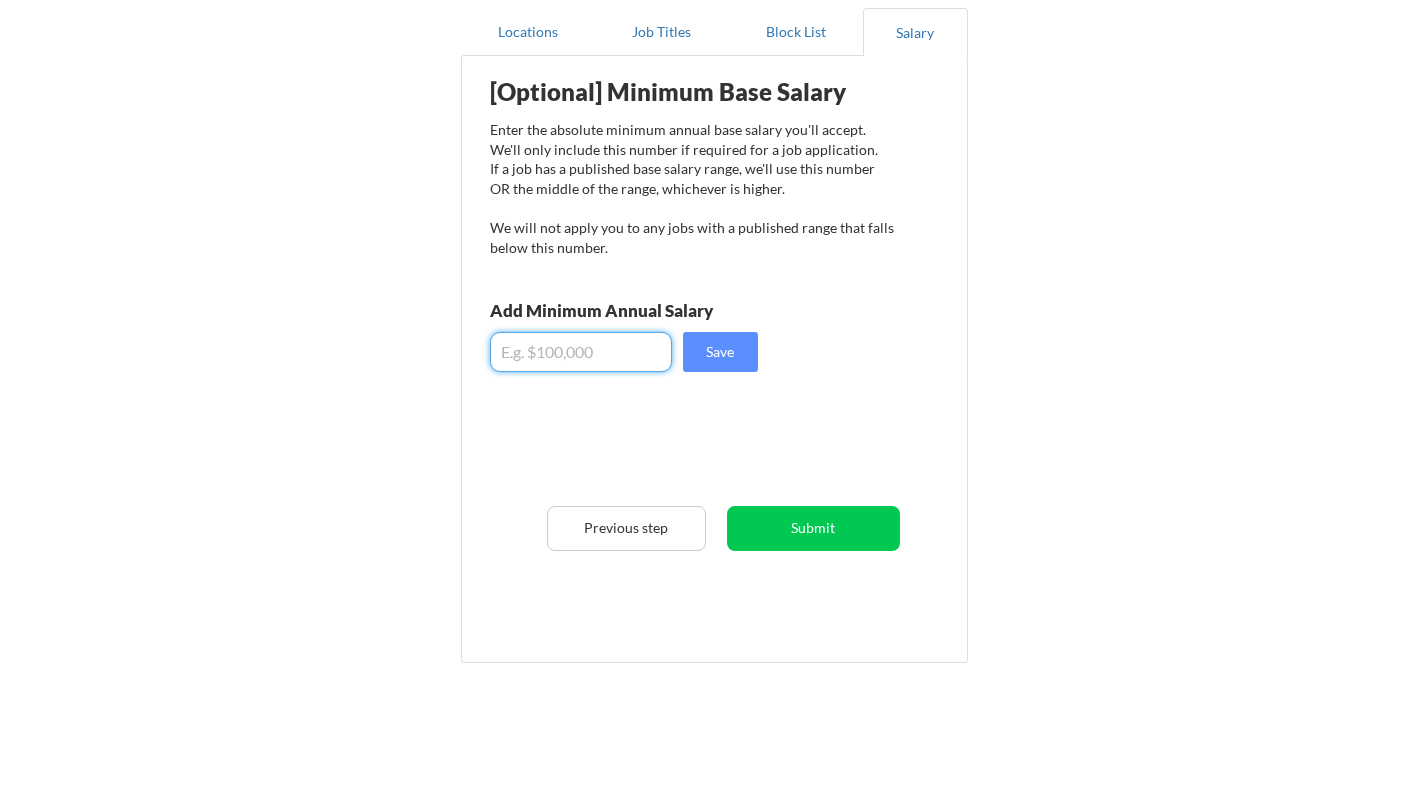 click at bounding box center [581, 352] 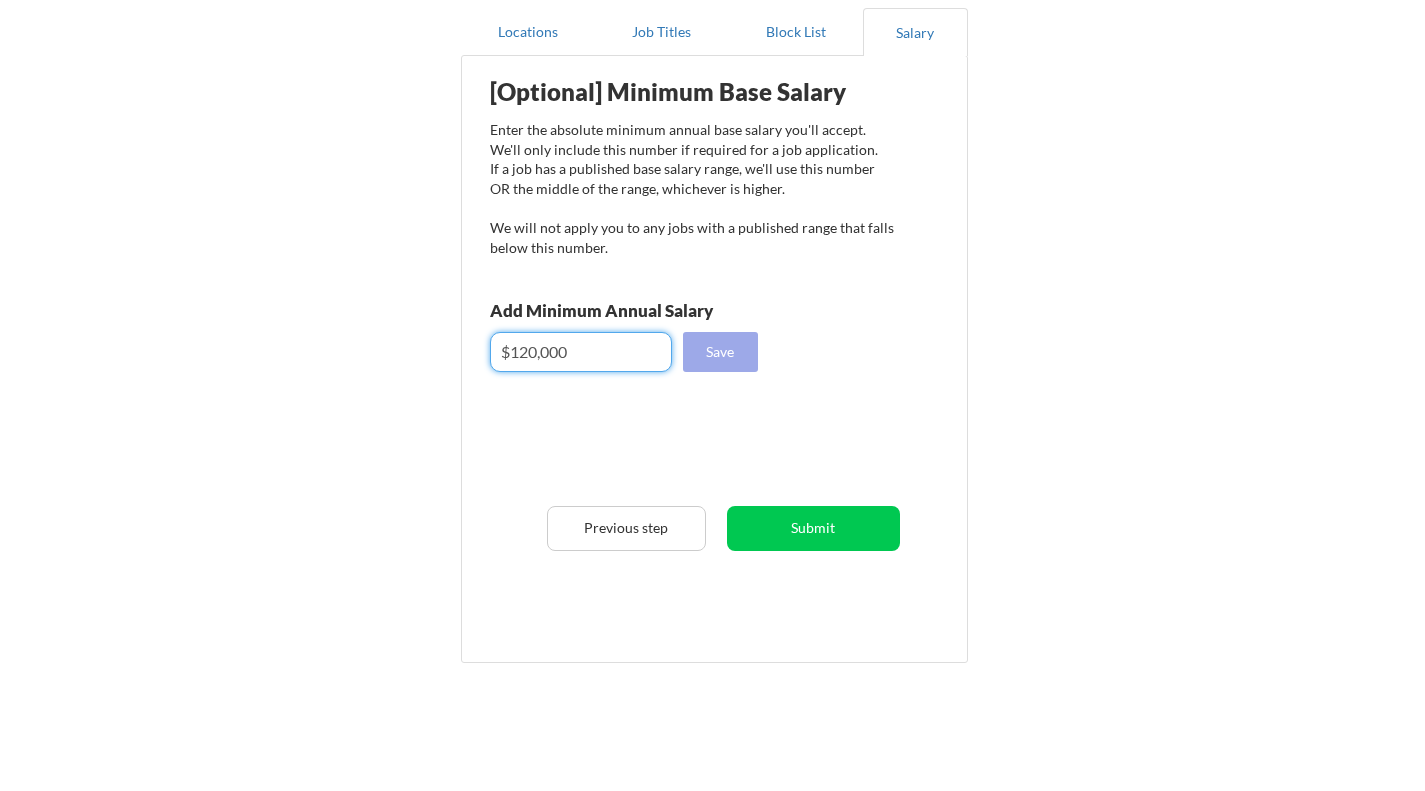 type on "$120,000" 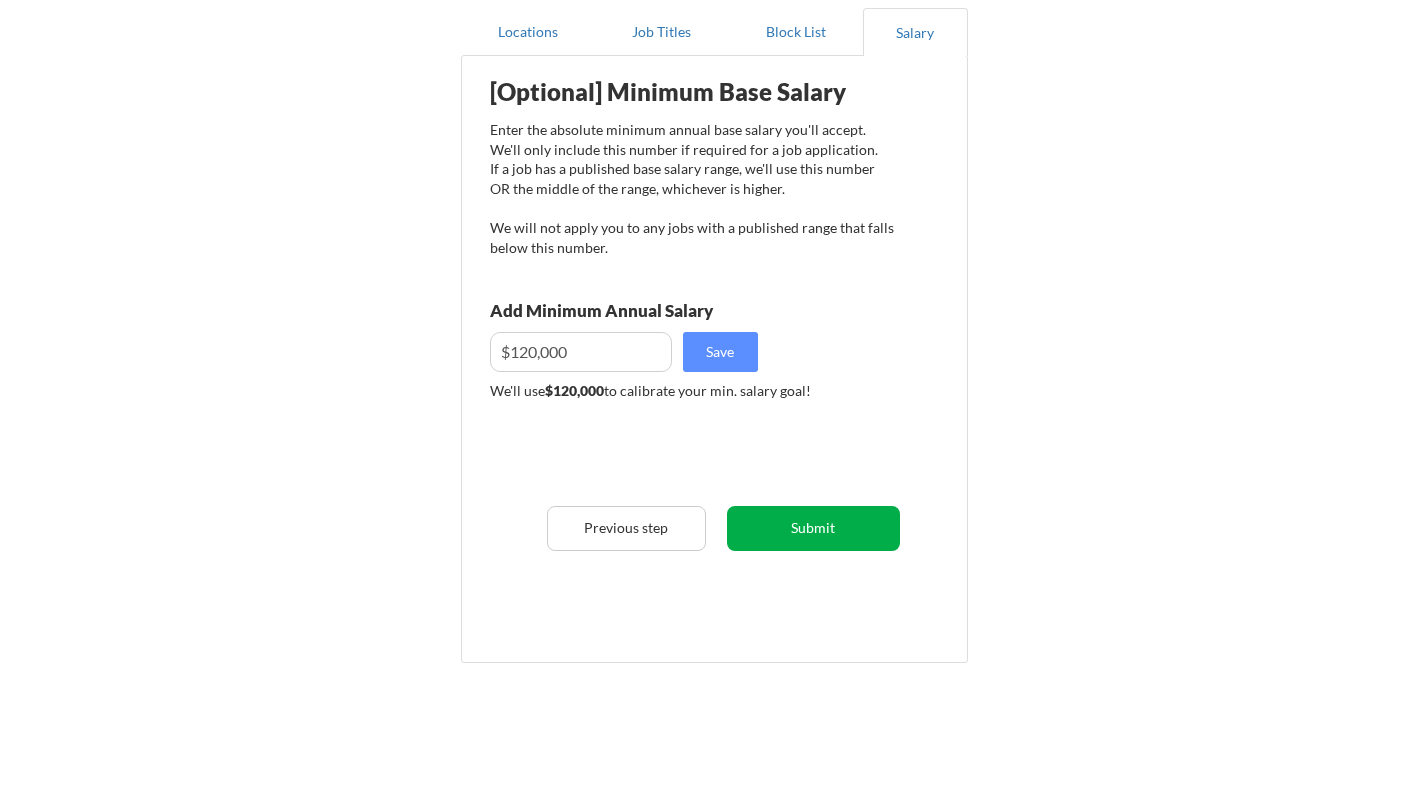 click on "Submit" at bounding box center (813, 528) 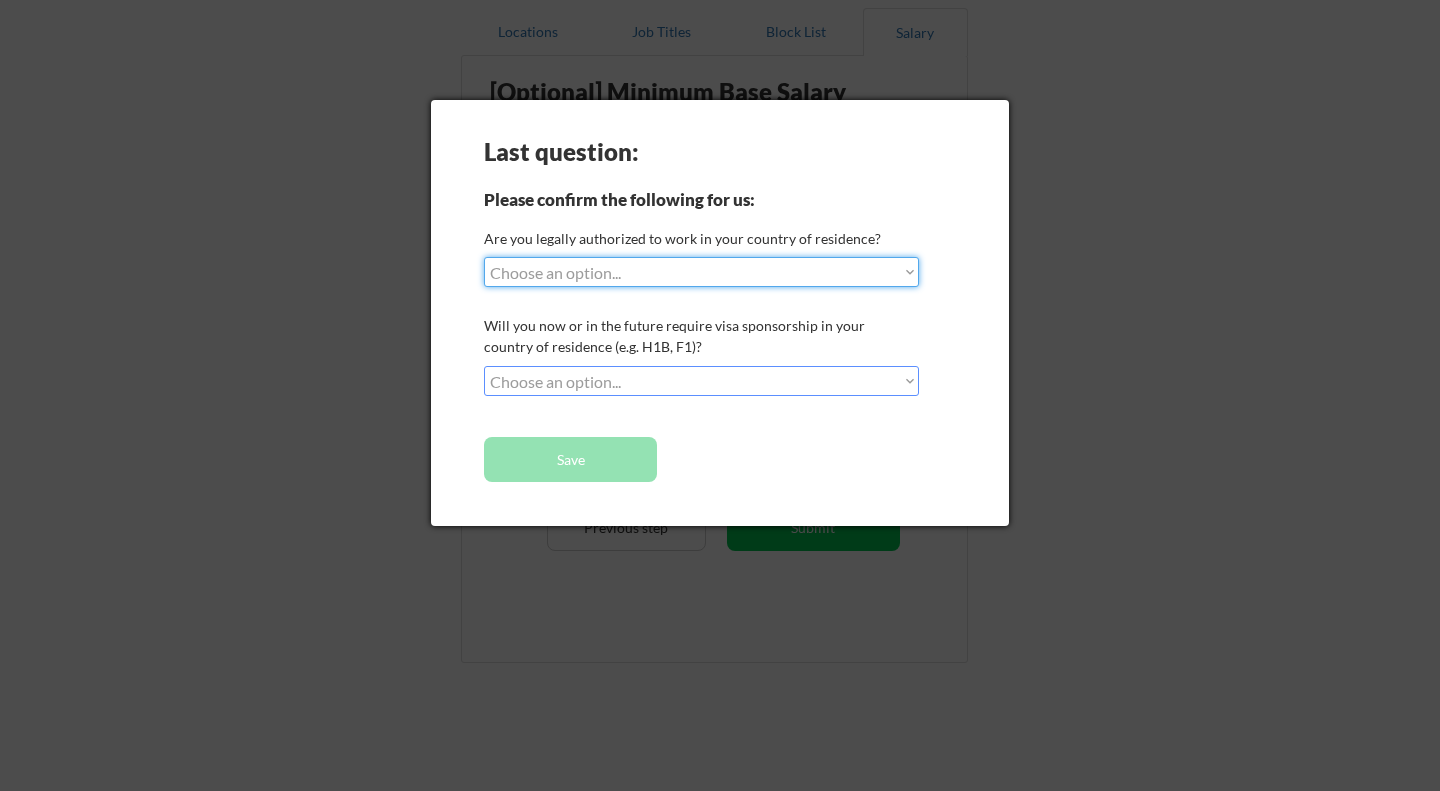 click on "Choose an option... Yes, I am a US Citizen Yes, I am a Canadian Citizen Yes, I am a US Green Card Holder Yes, I am an Other Permanent Resident Yes, I am here on a visa (H1B, OPT, etc.) No, I am not (yet) authorized" at bounding box center (701, 272) 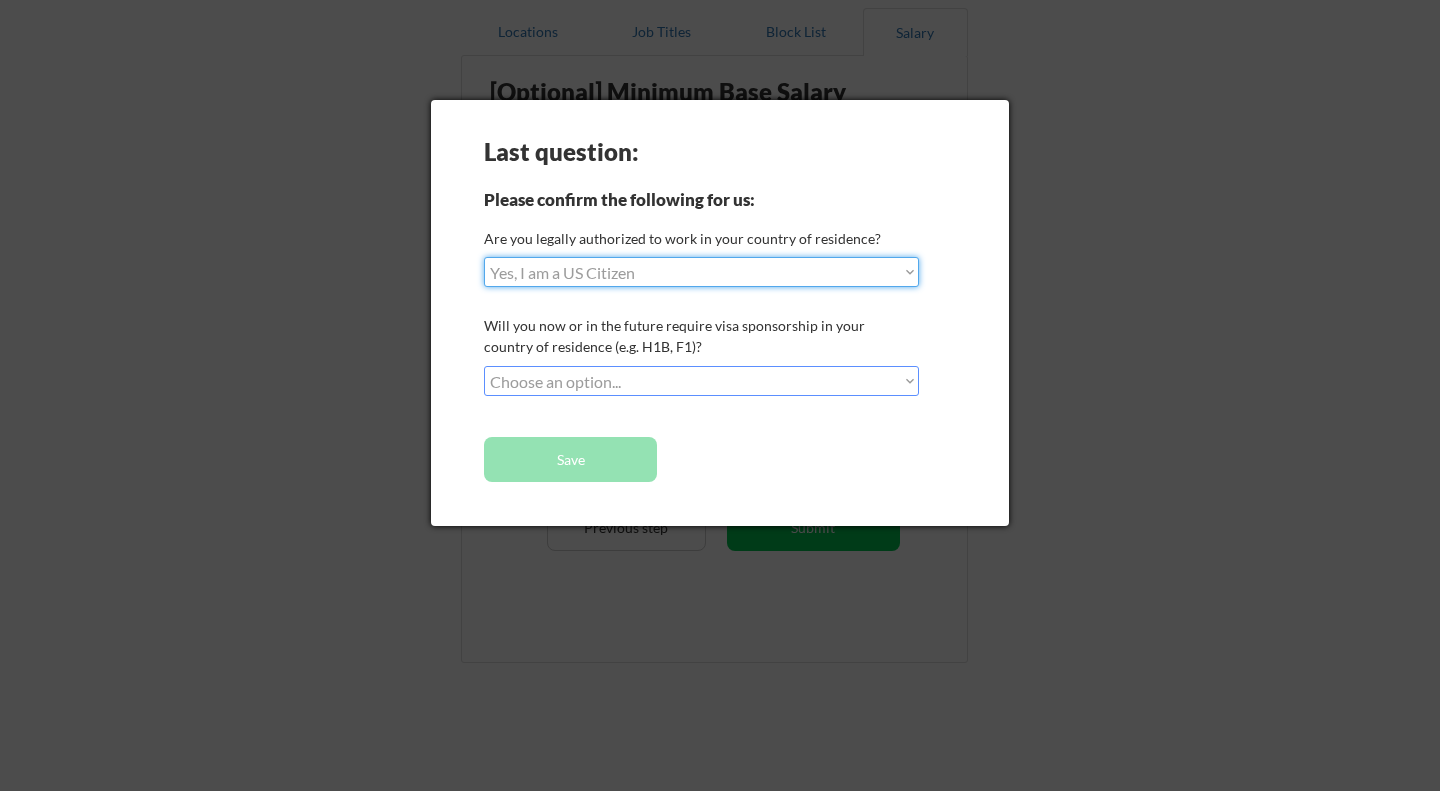 click on "Choose an option... Yes, I am a US Citizen Yes, I am a Canadian Citizen Yes, I am a US Green Card Holder Yes, I am an Other Permanent Resident Yes, I am here on a visa (H1B, OPT, etc.) No, I am not (yet) authorized" at bounding box center [701, 272] 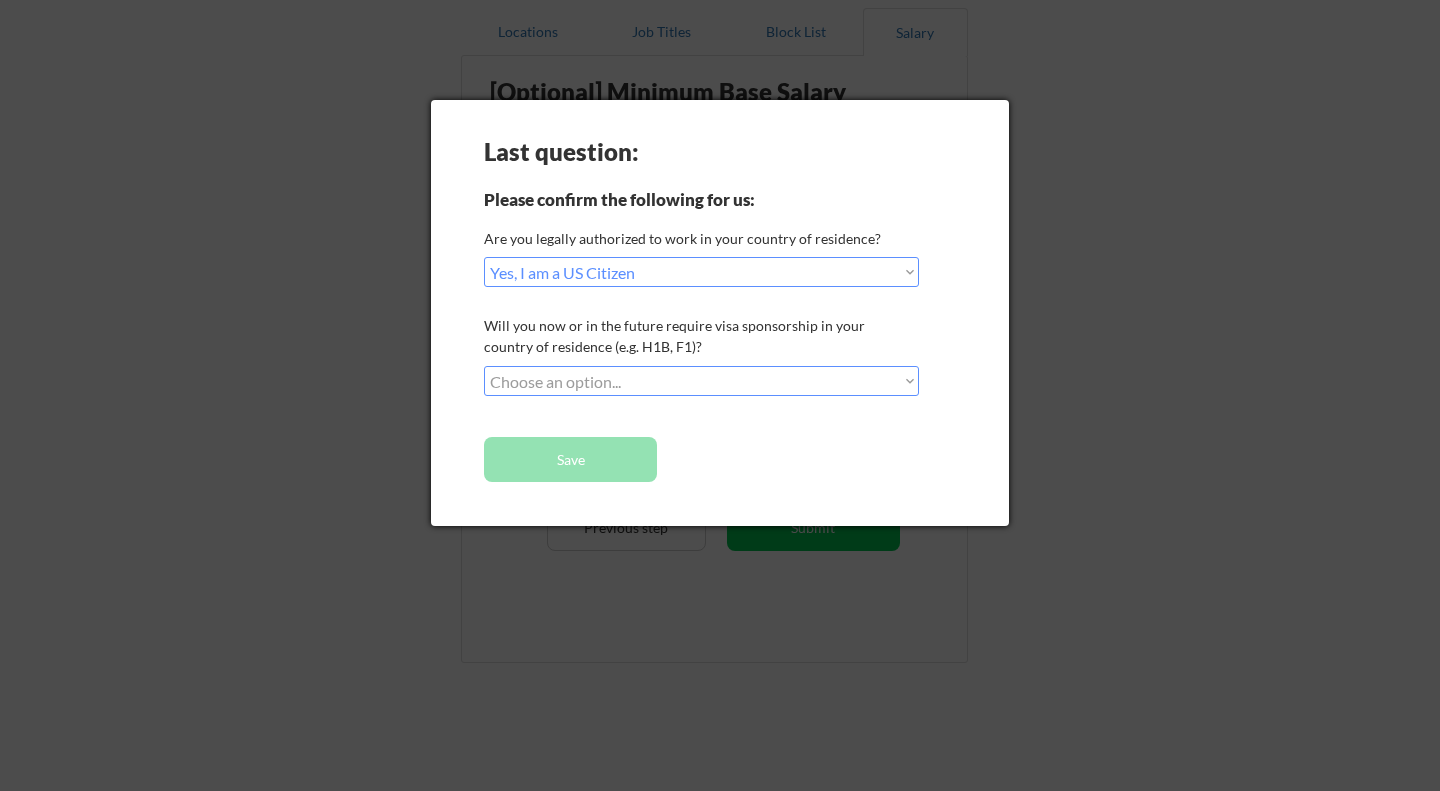 click on "Choose an option... No, I will not need sponsorship Yes, I will need sponsorship" at bounding box center (701, 381) 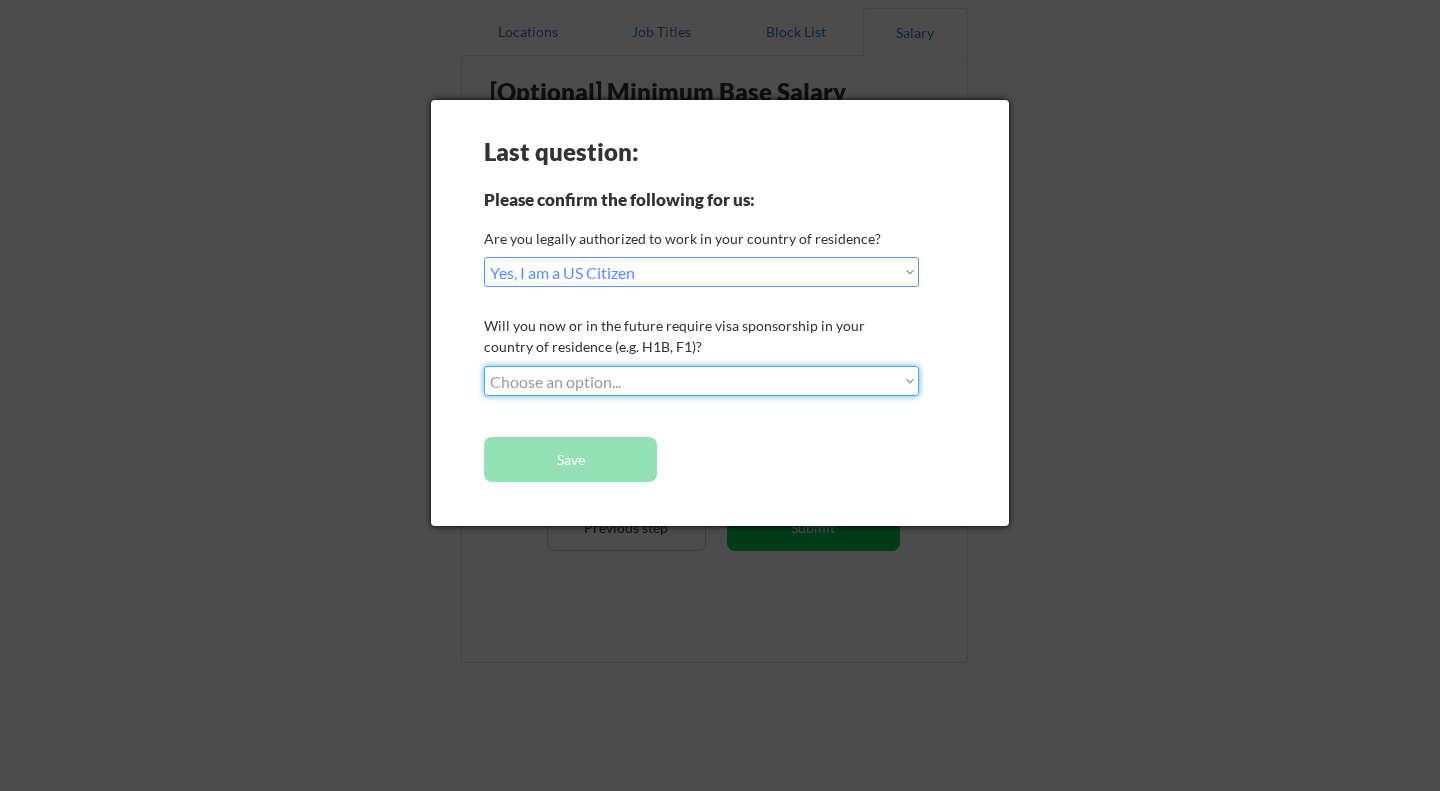 select on ""no__i_will_not_need_sponsorship"" 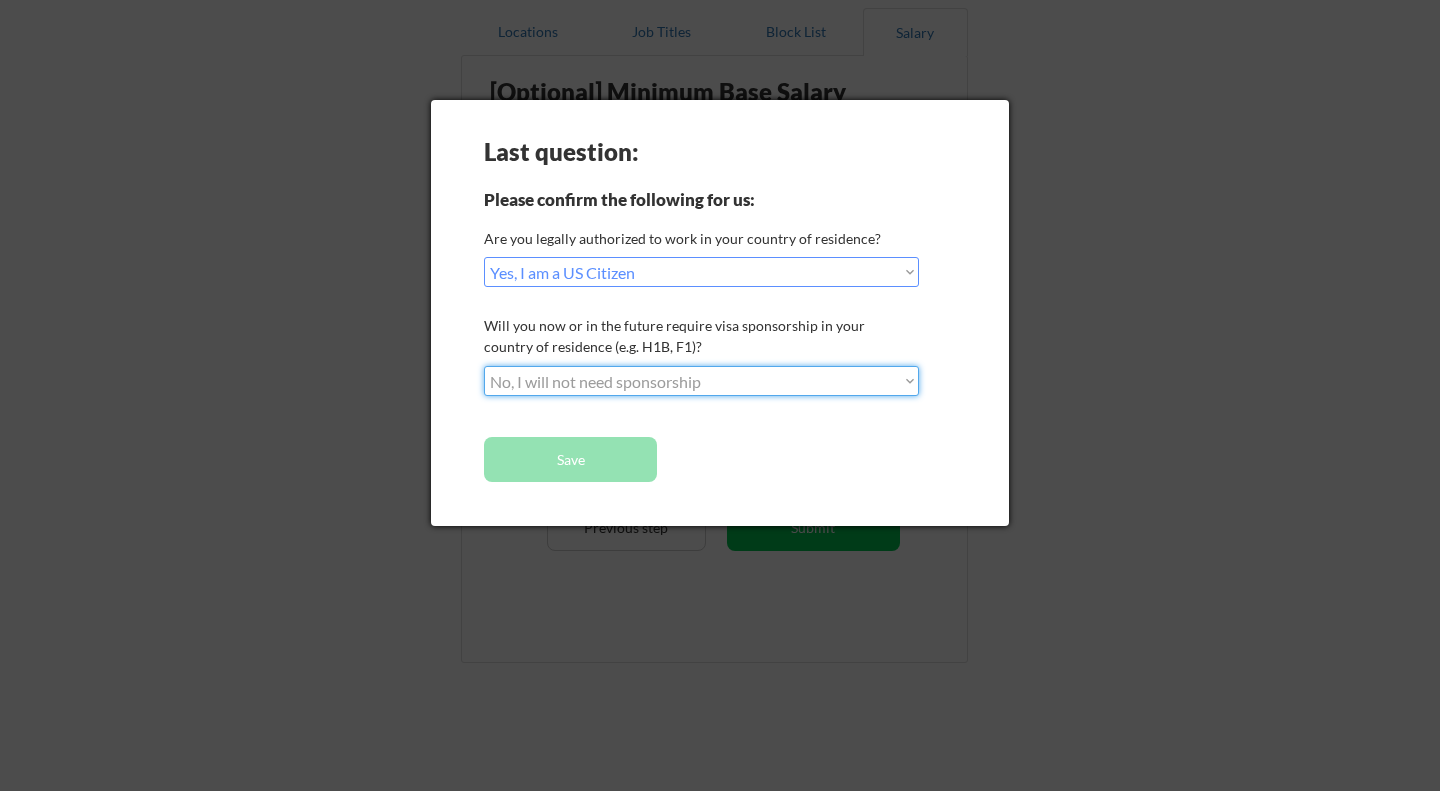 click on "Choose an option... No, I will not need sponsorship Yes, I will need sponsorship" at bounding box center (701, 381) 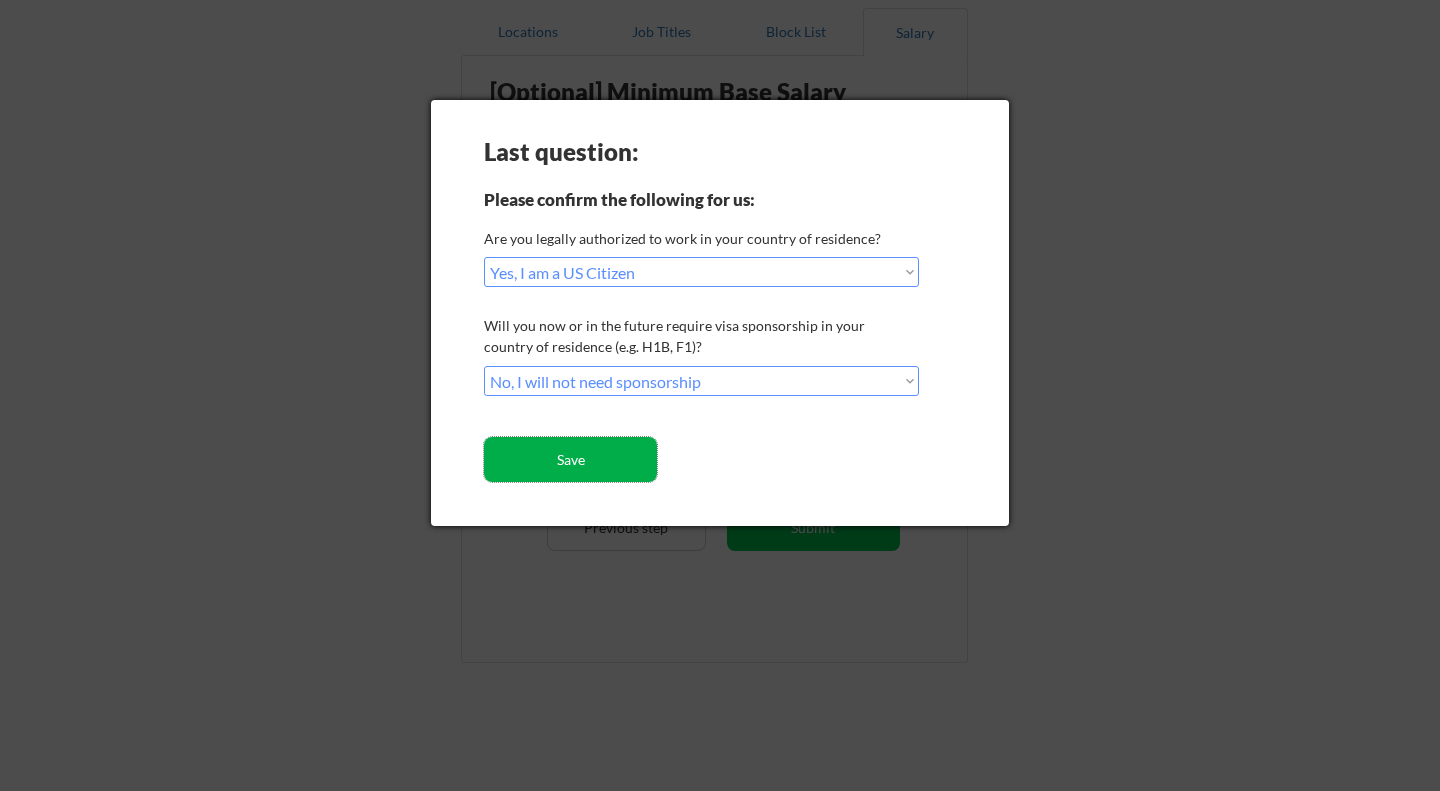 click on "Save" at bounding box center (570, 459) 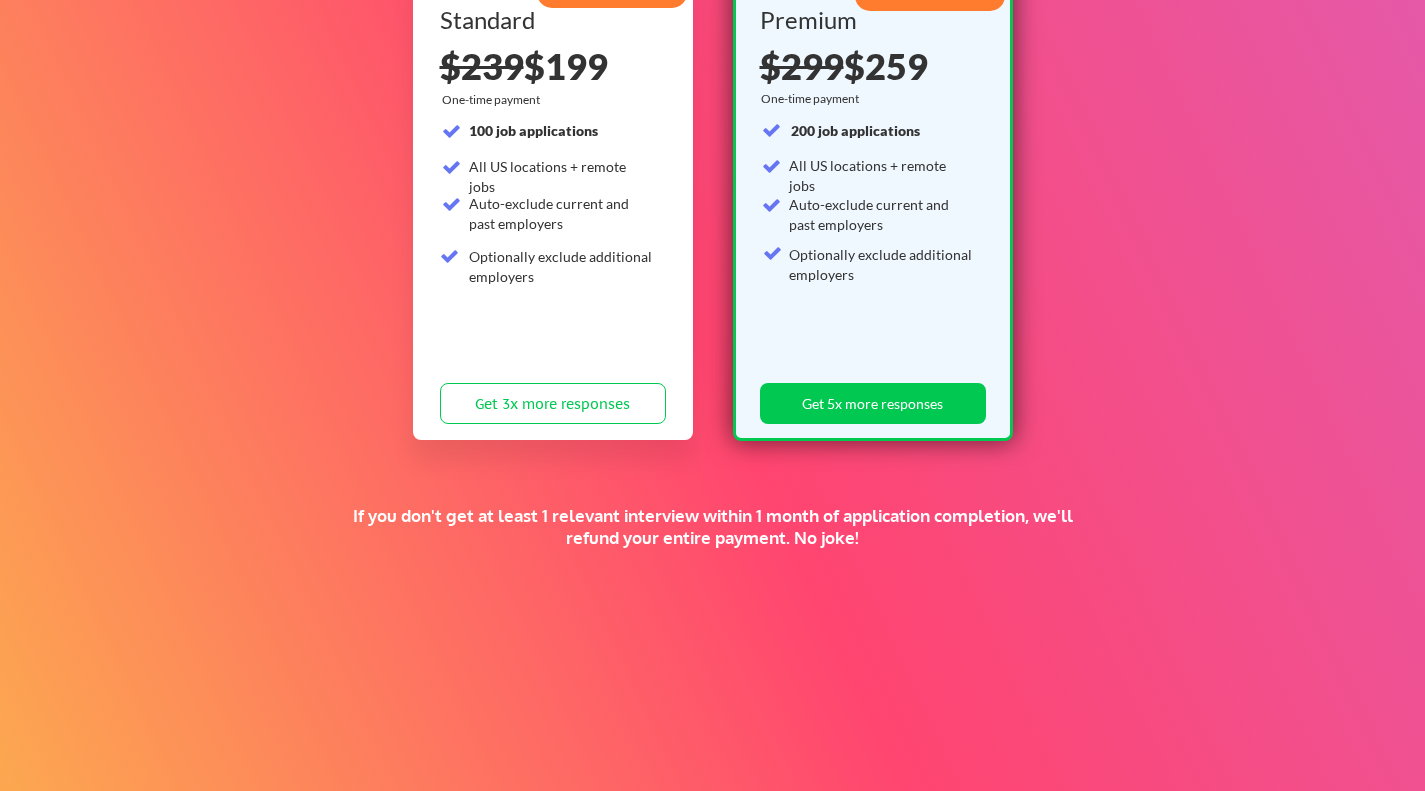 scroll, scrollTop: 382, scrollLeft: 0, axis: vertical 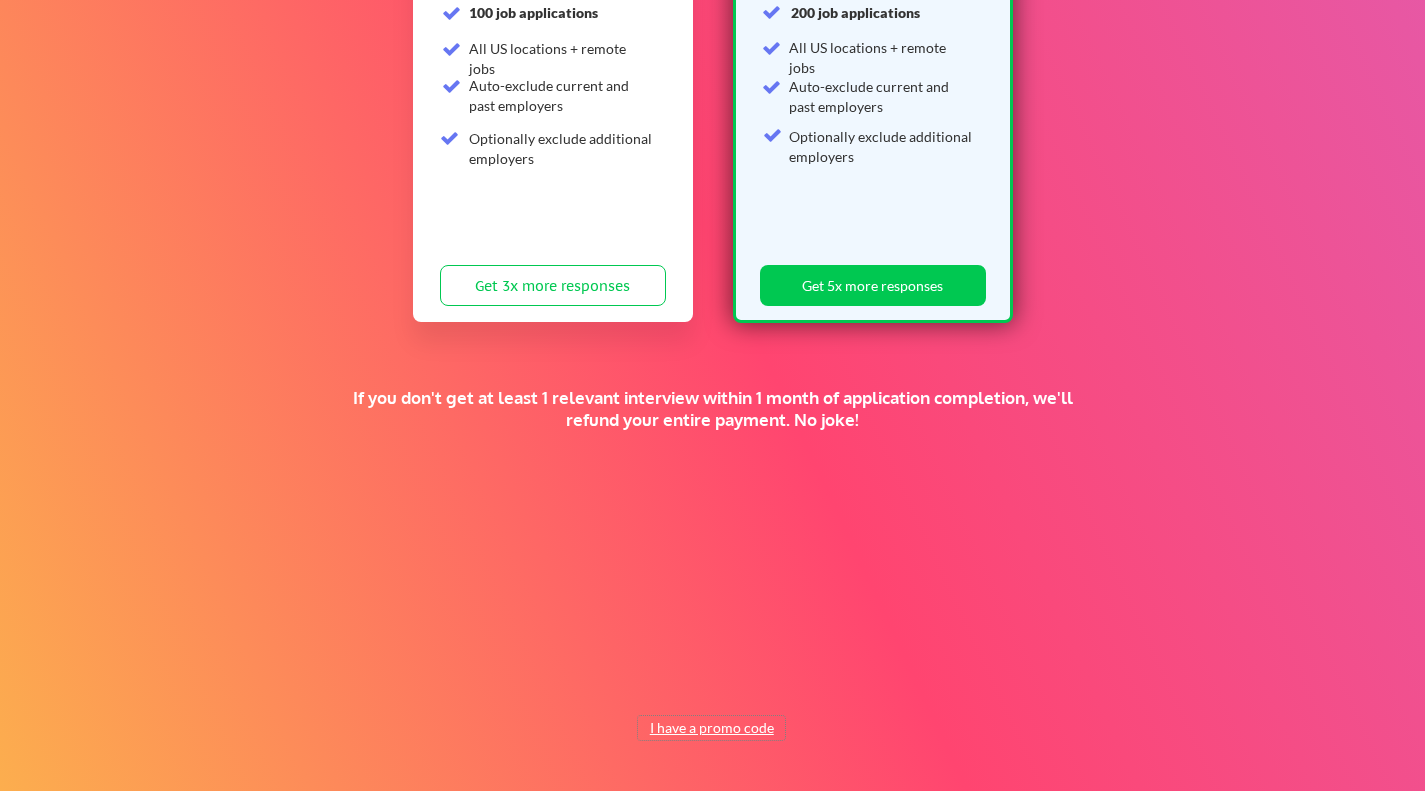click on "I have a promo code" at bounding box center (711, 728) 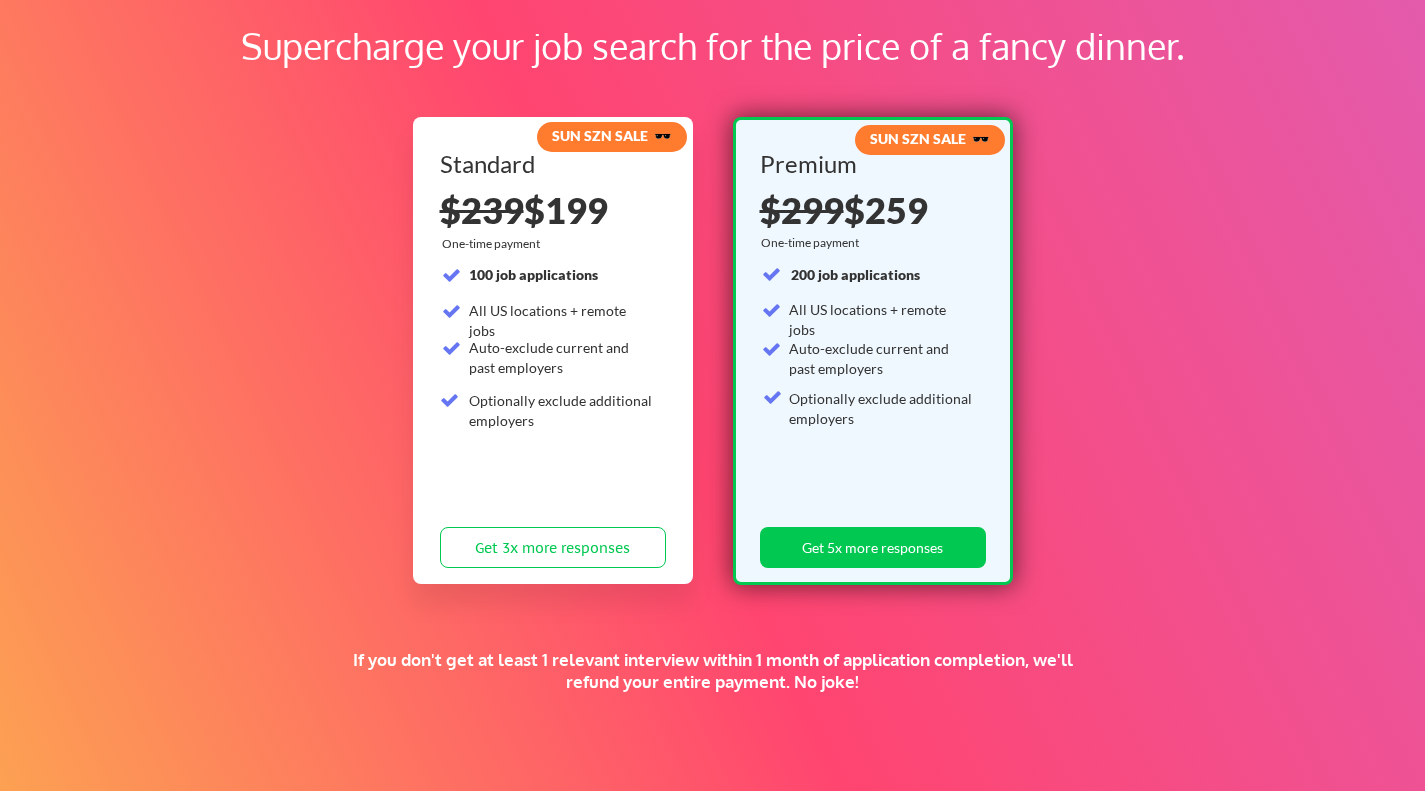 scroll, scrollTop: 0, scrollLeft: 0, axis: both 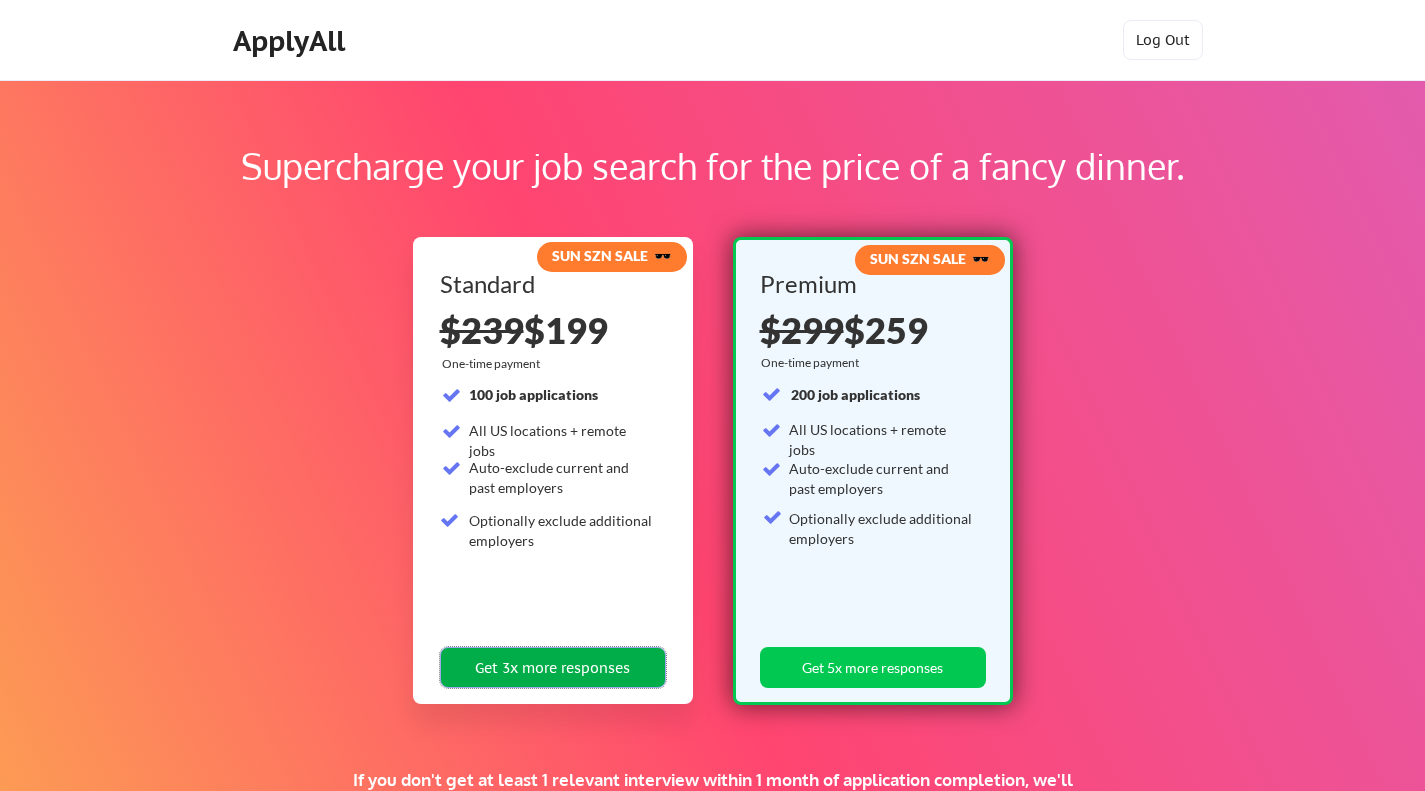 click on "Get 3x more responses" at bounding box center (553, 667) 